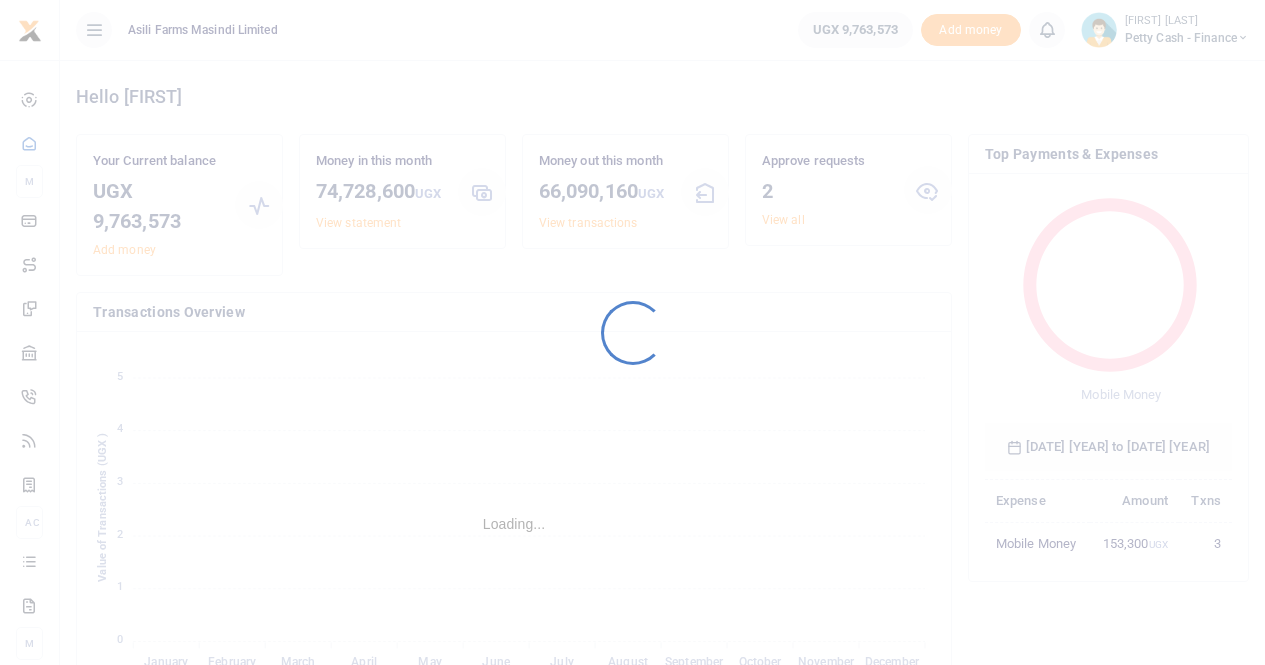scroll, scrollTop: 0, scrollLeft: 0, axis: both 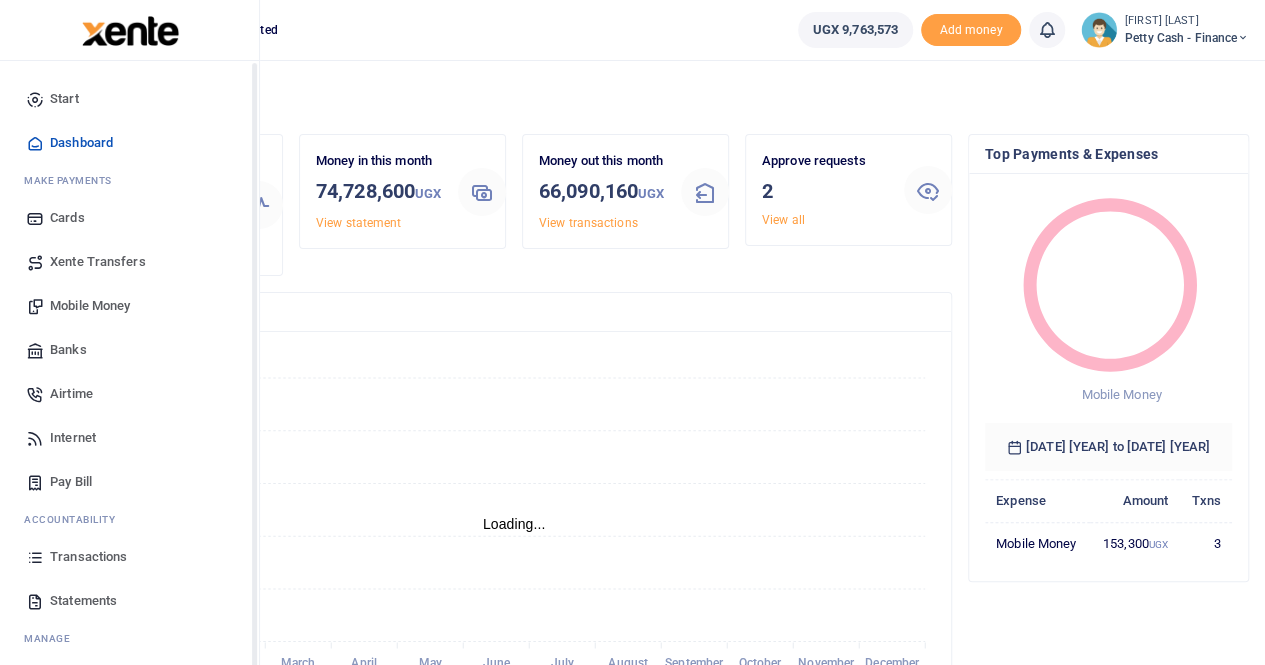 click on "Xente Transfers" at bounding box center (98, 262) 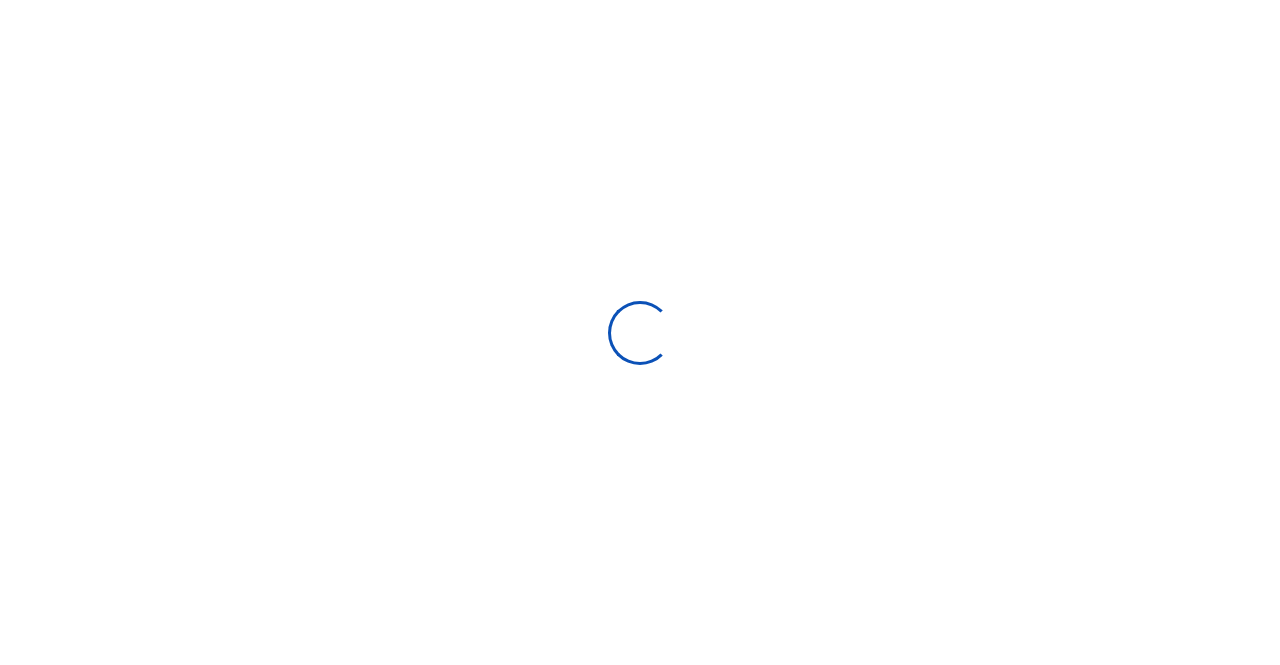 select 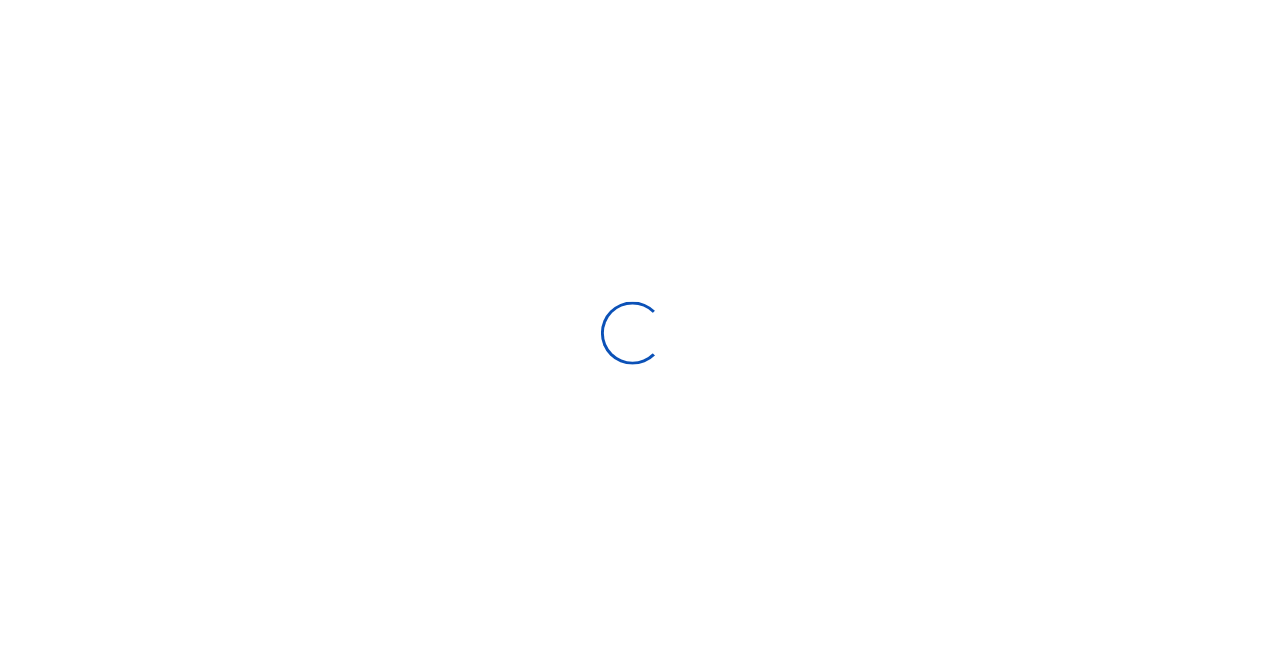 scroll, scrollTop: 0, scrollLeft: 0, axis: both 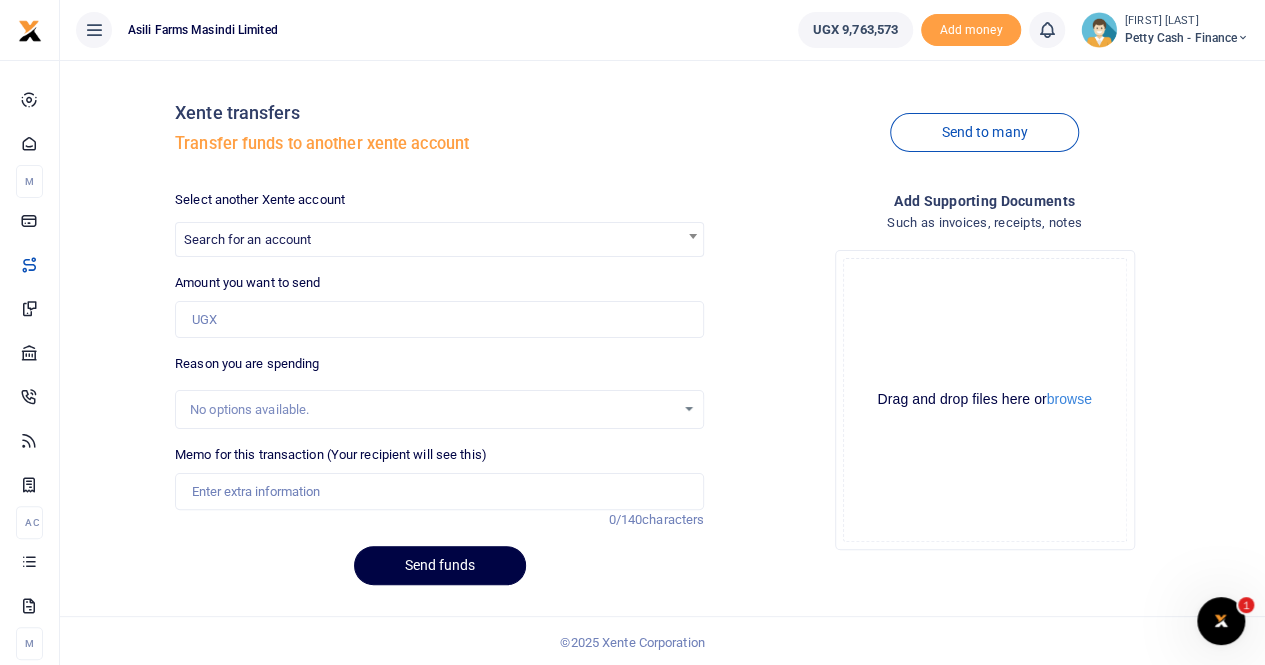 click on "Search for an account" at bounding box center (247, 239) 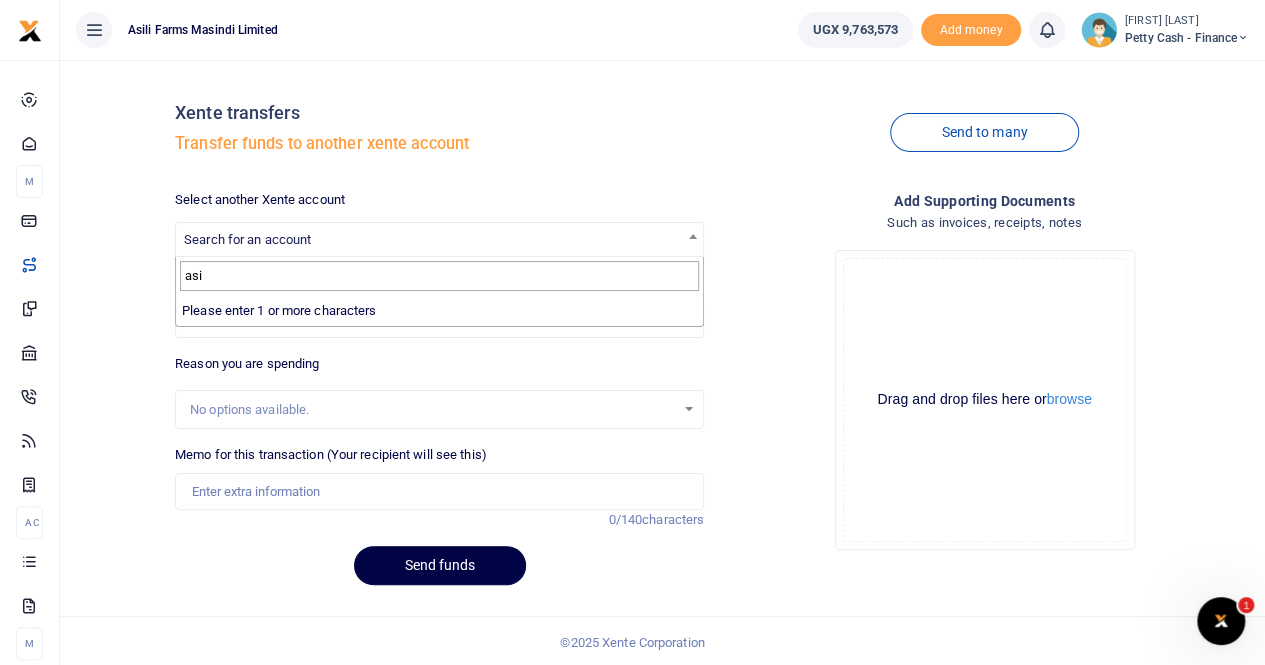 type on "asil" 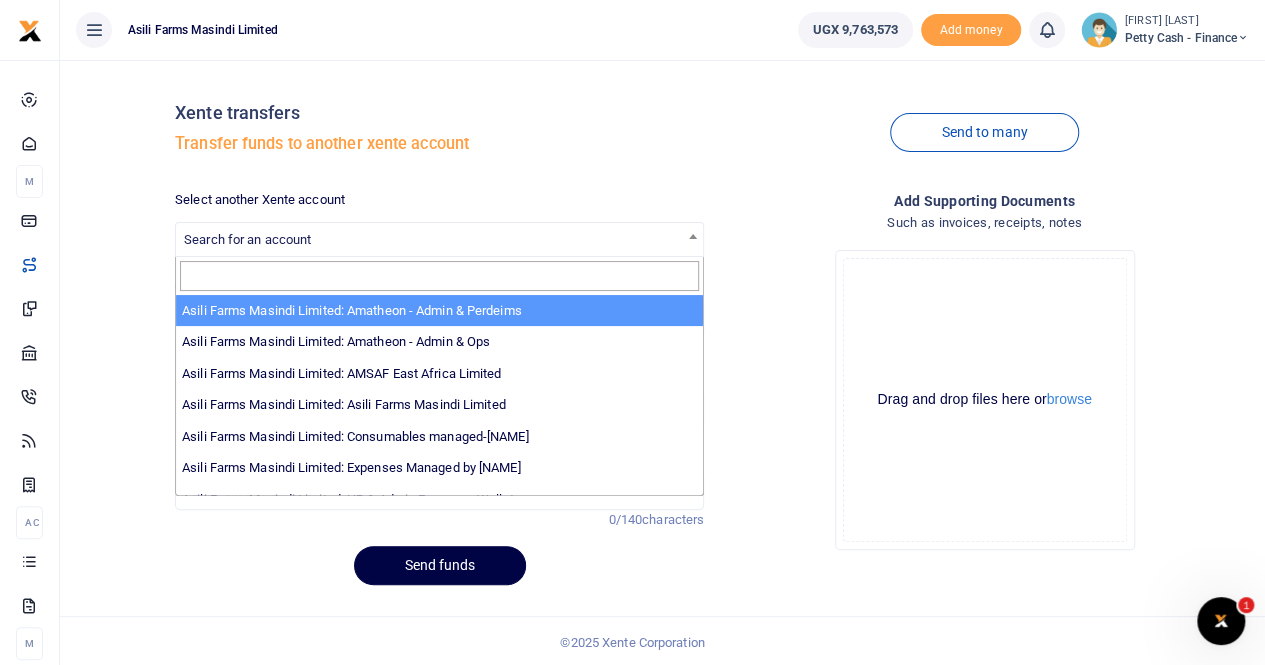 click on "Xente transfers
Transfer funds to another xente account" at bounding box center [439, 133] 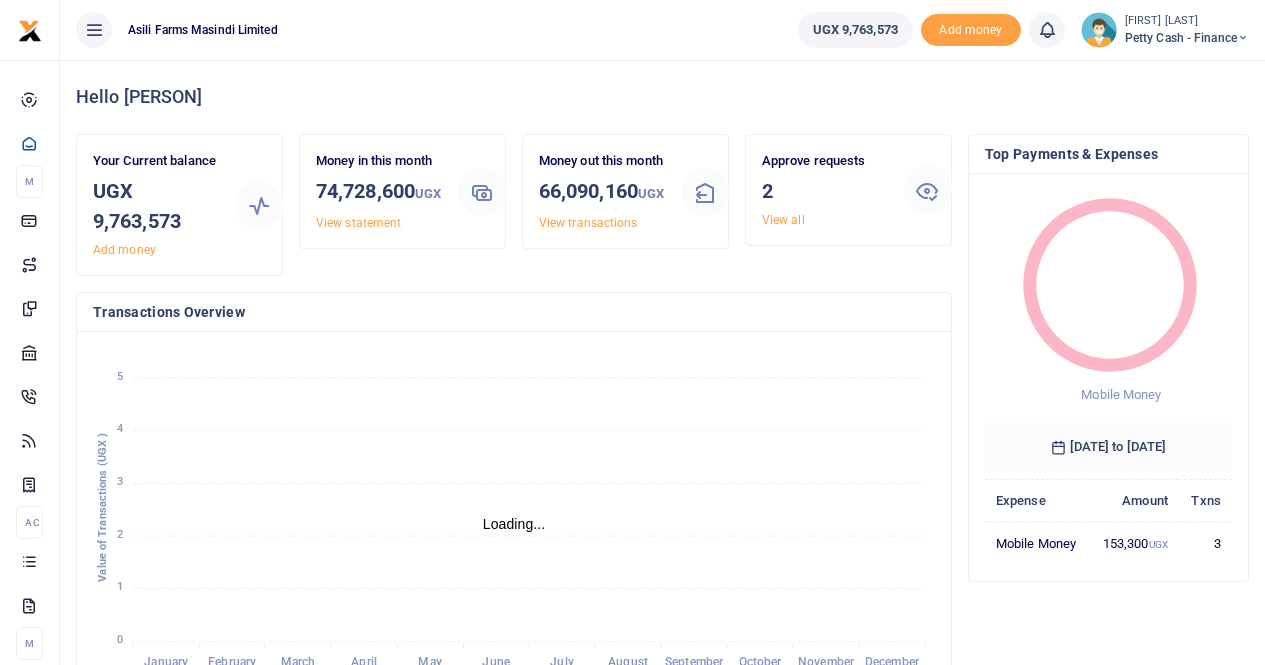 scroll, scrollTop: 400, scrollLeft: 0, axis: vertical 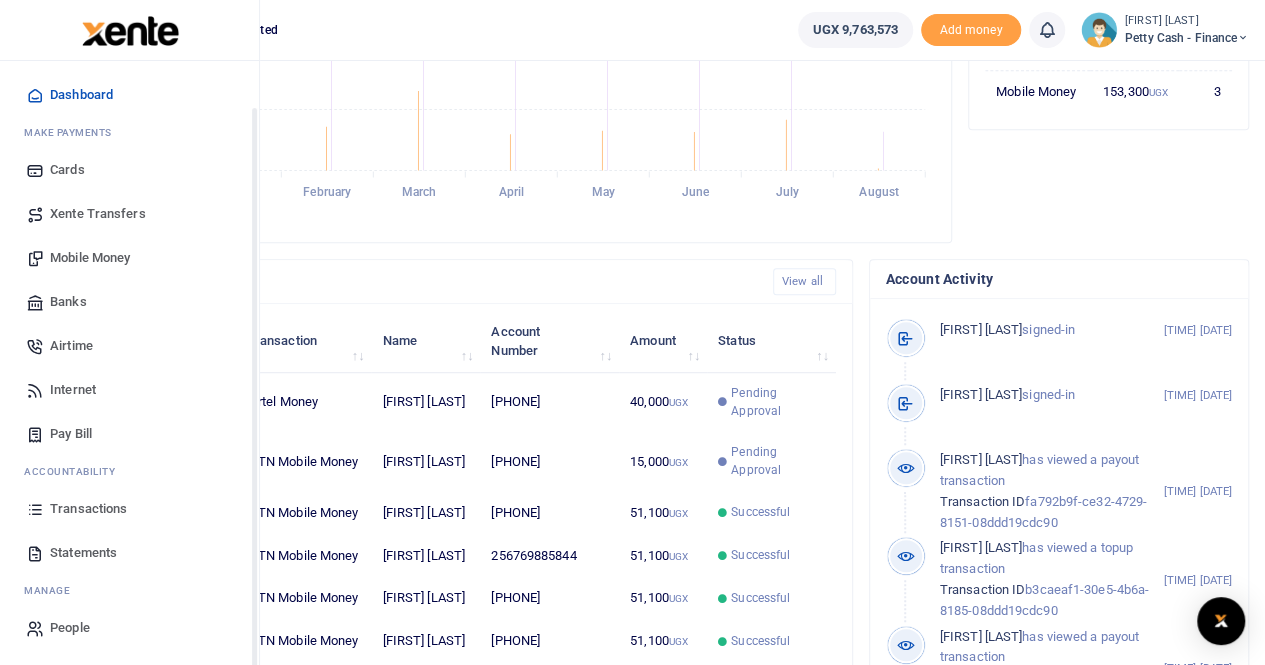click on "Statements" at bounding box center (83, 553) 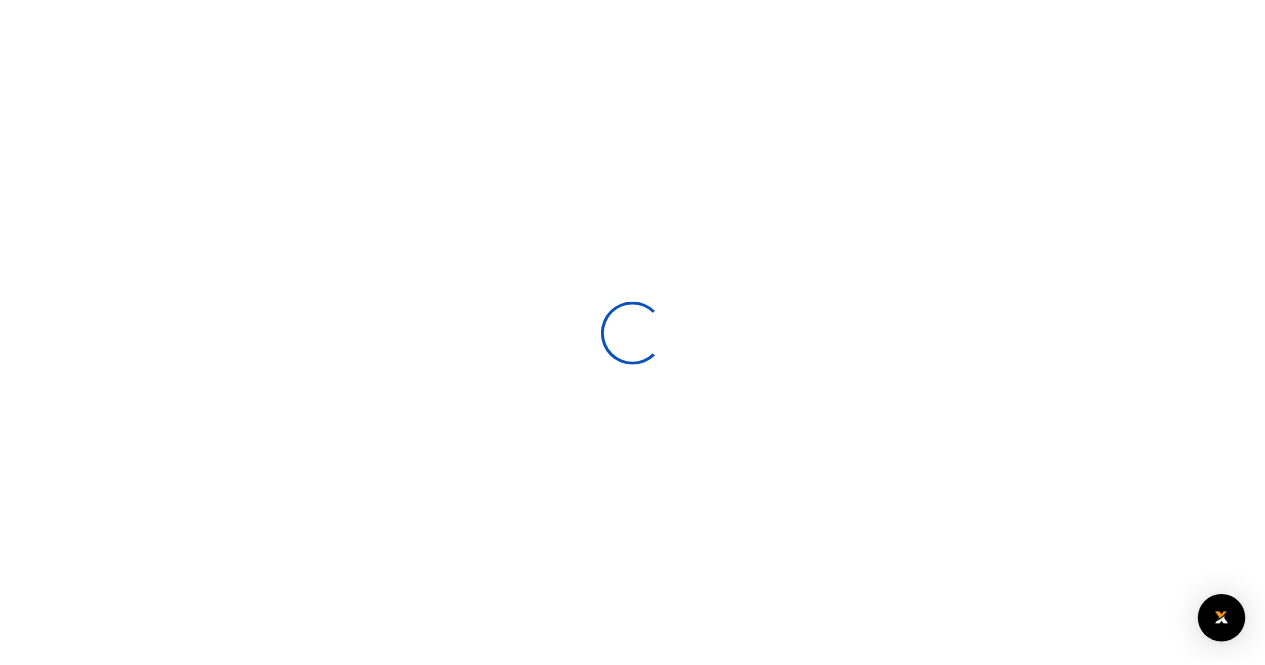 scroll, scrollTop: 0, scrollLeft: 0, axis: both 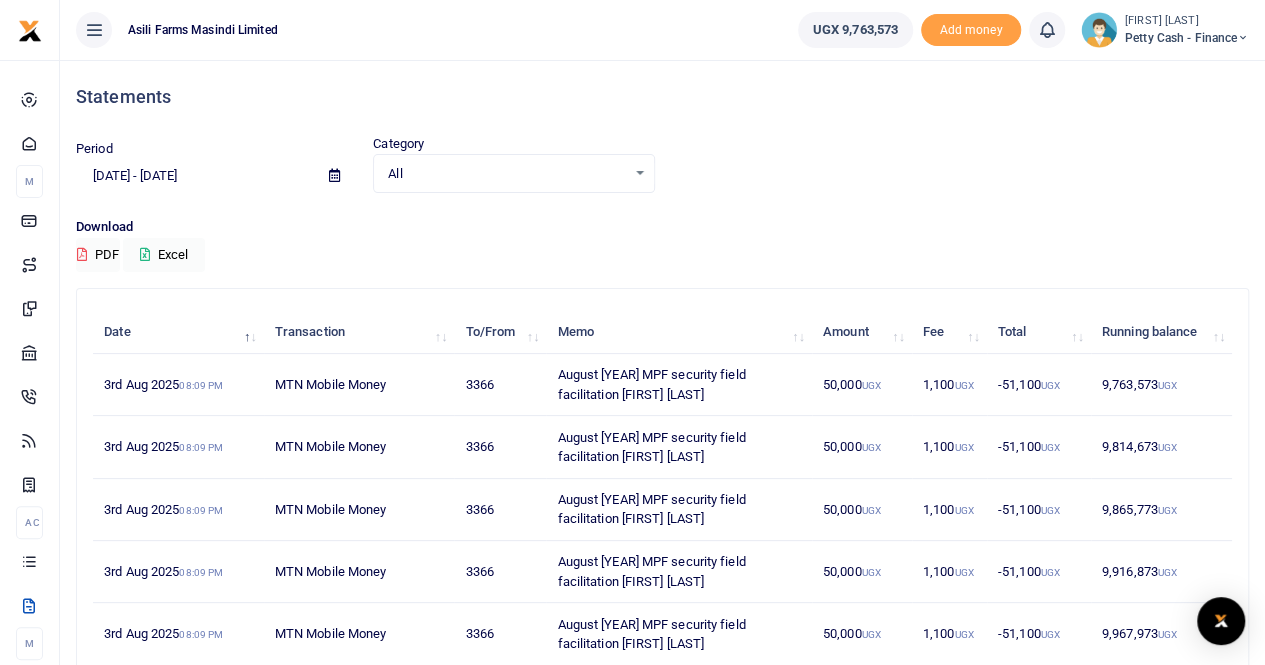 click at bounding box center (334, 176) 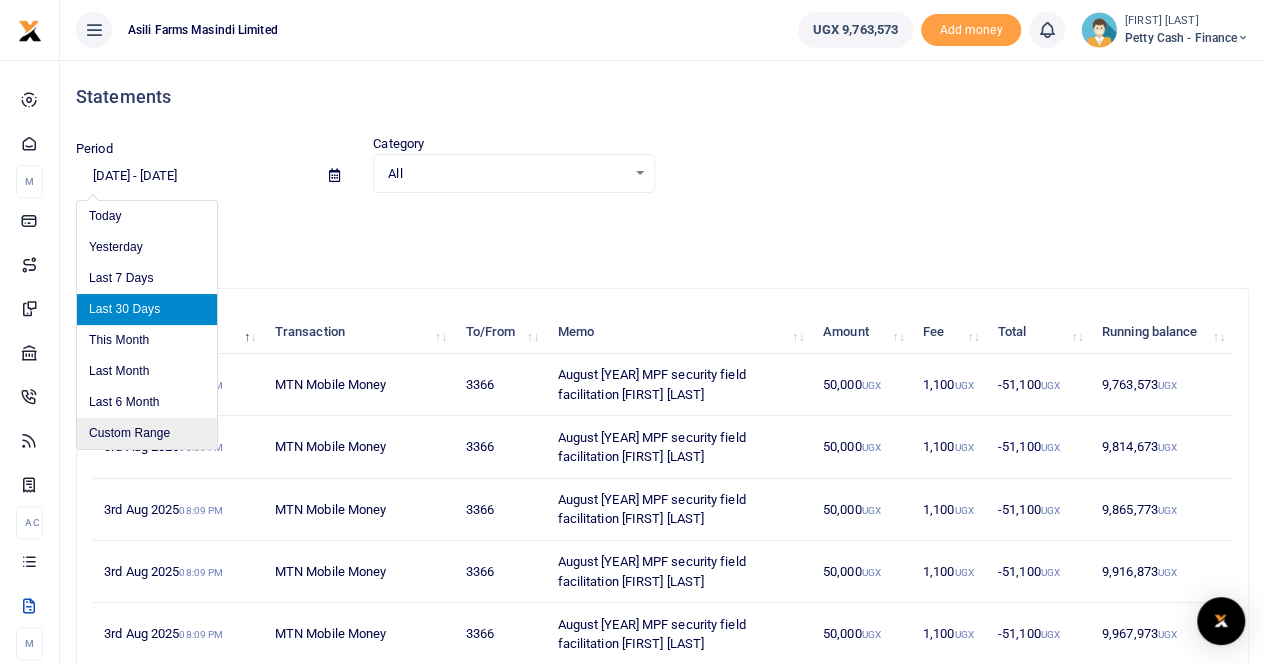click on "Custom Range" at bounding box center [147, 433] 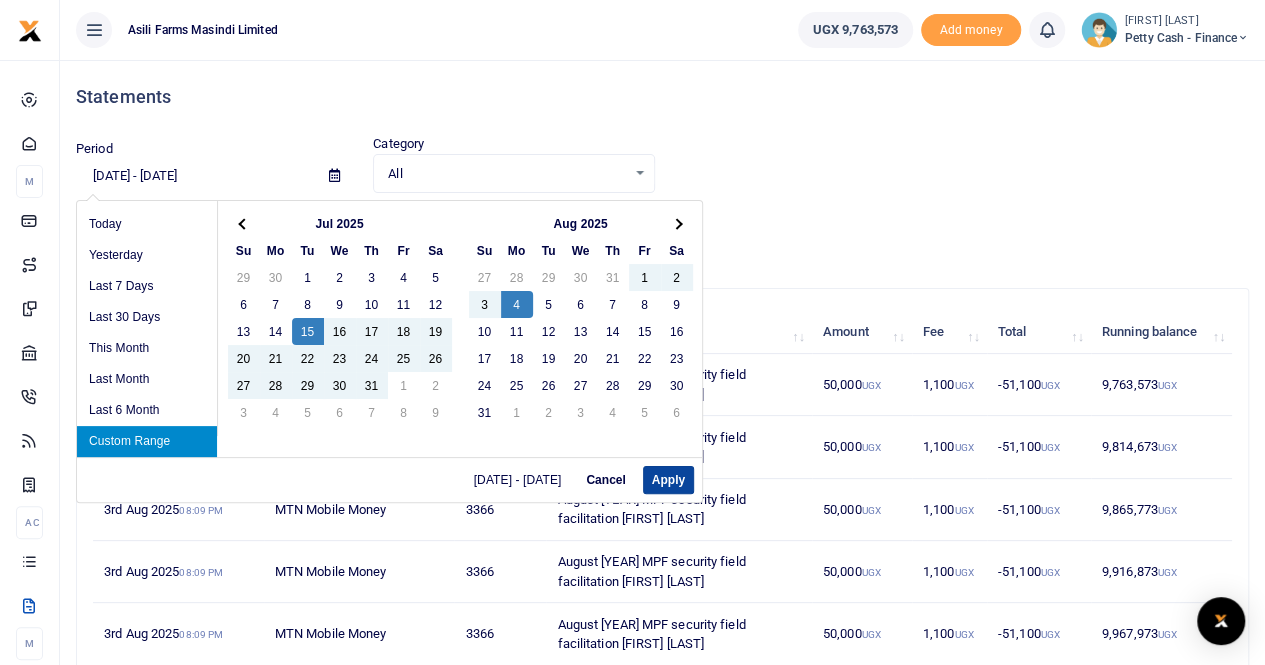 click on "Apply" at bounding box center [668, 480] 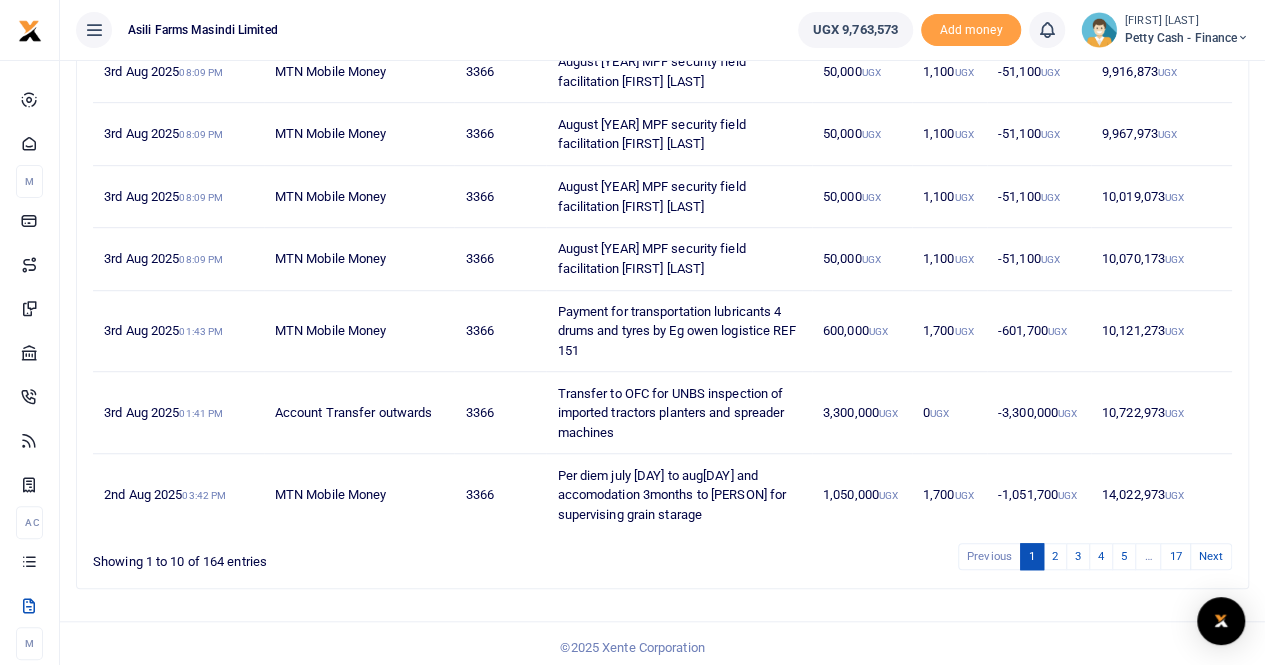 scroll, scrollTop: 502, scrollLeft: 0, axis: vertical 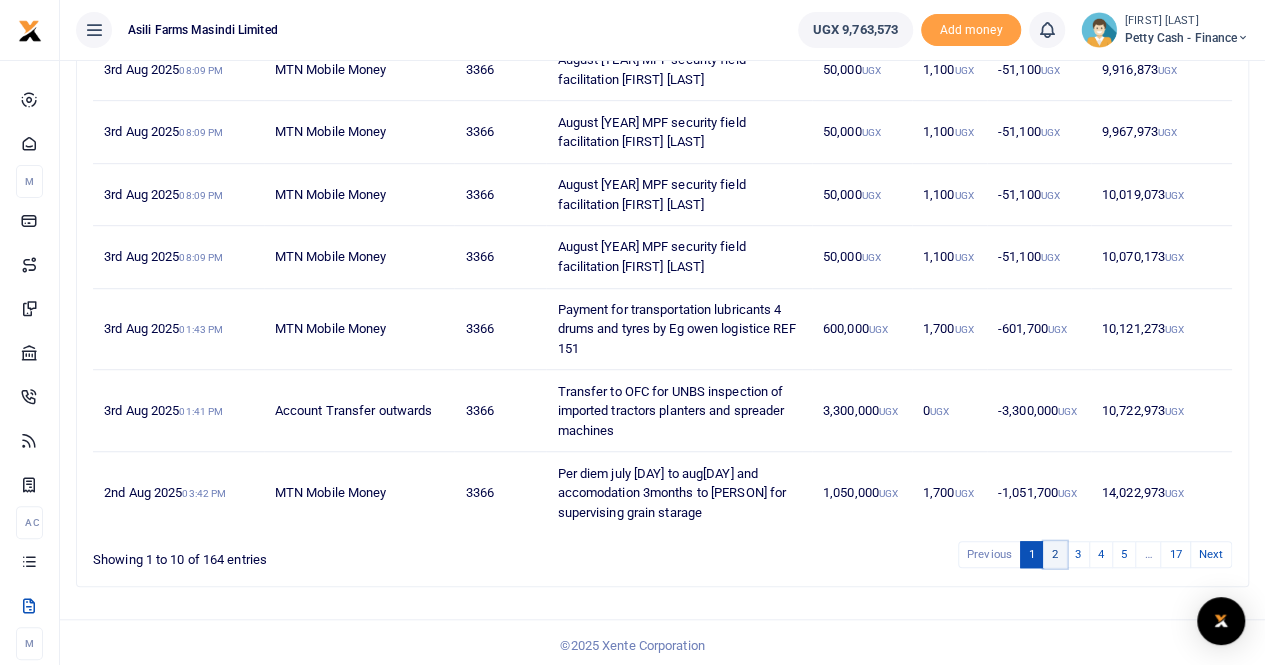 click on "2" at bounding box center [1055, 554] 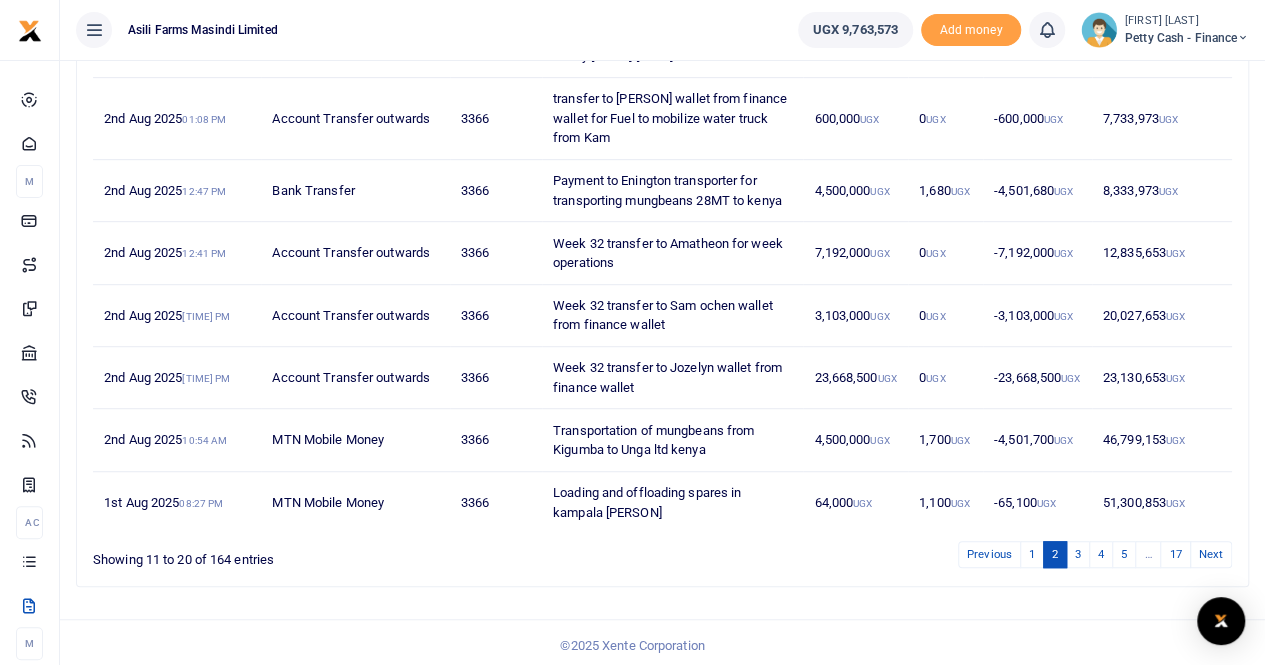 scroll, scrollTop: 363, scrollLeft: 0, axis: vertical 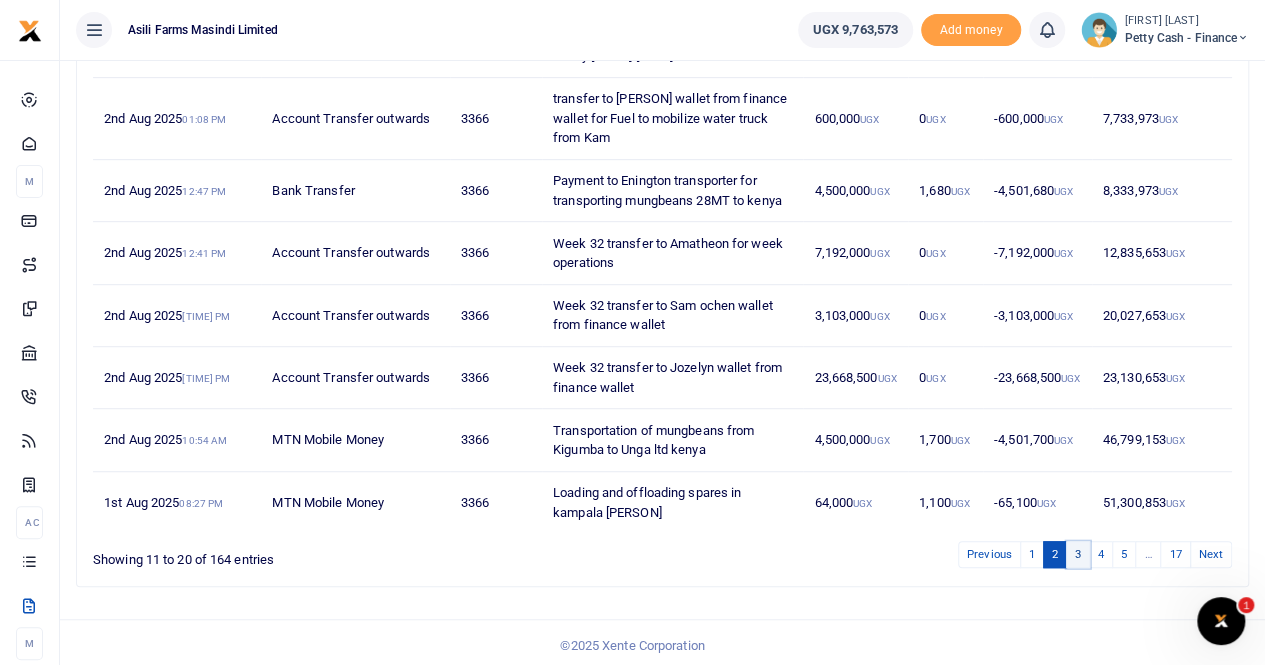 click on "3" at bounding box center [1078, 554] 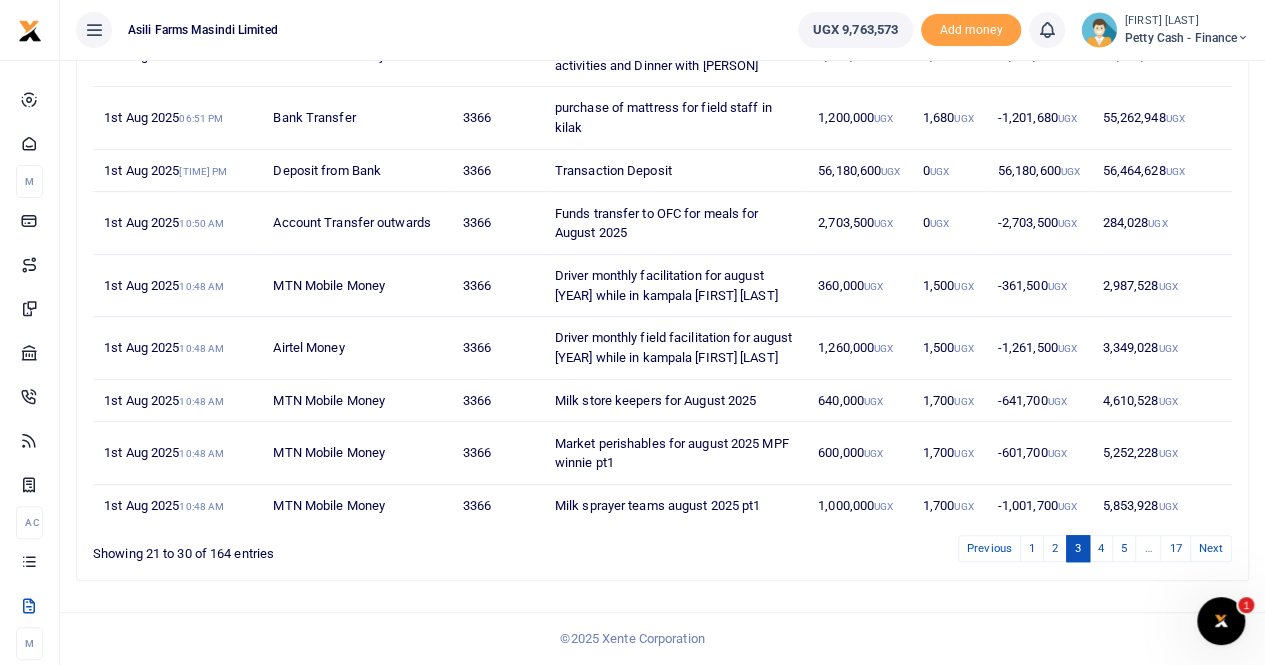 scroll, scrollTop: 444, scrollLeft: 0, axis: vertical 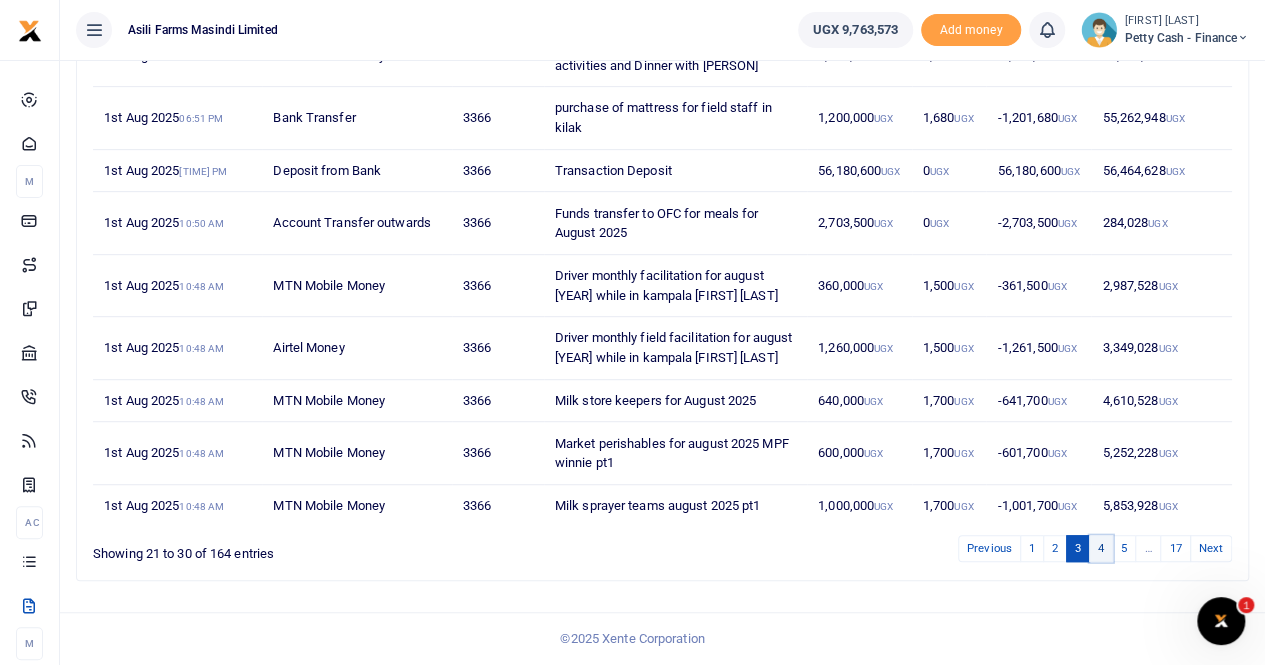 click on "4" at bounding box center [1101, 548] 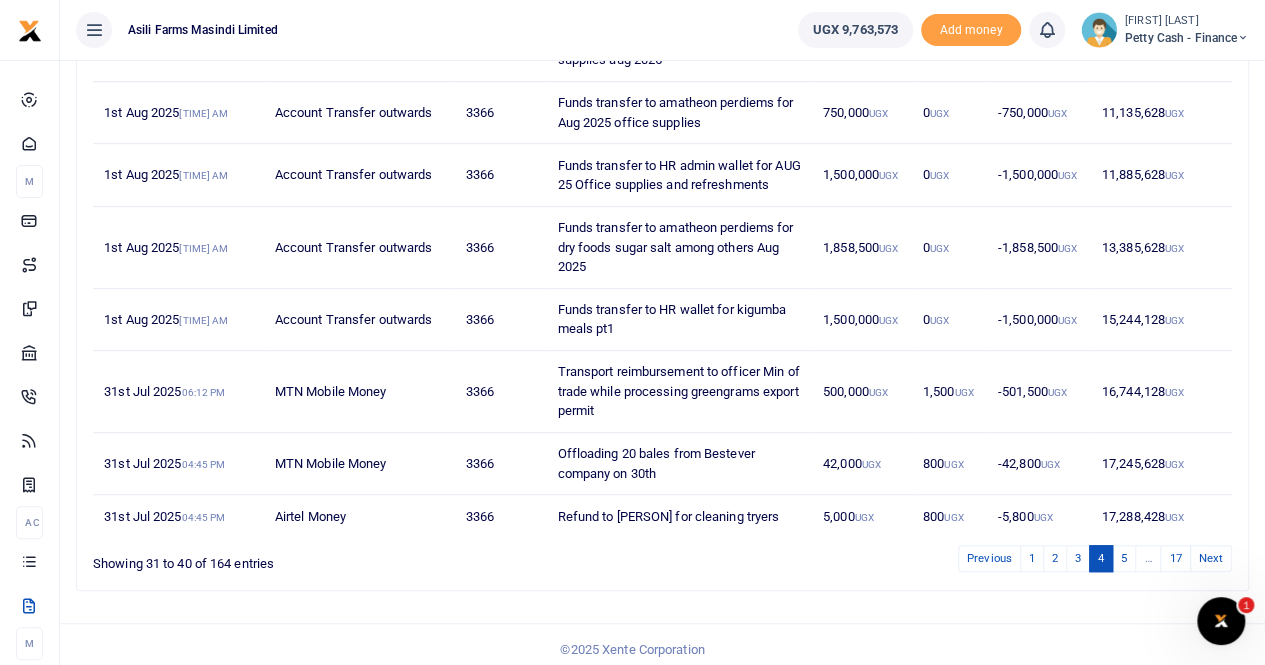 scroll, scrollTop: 463, scrollLeft: 0, axis: vertical 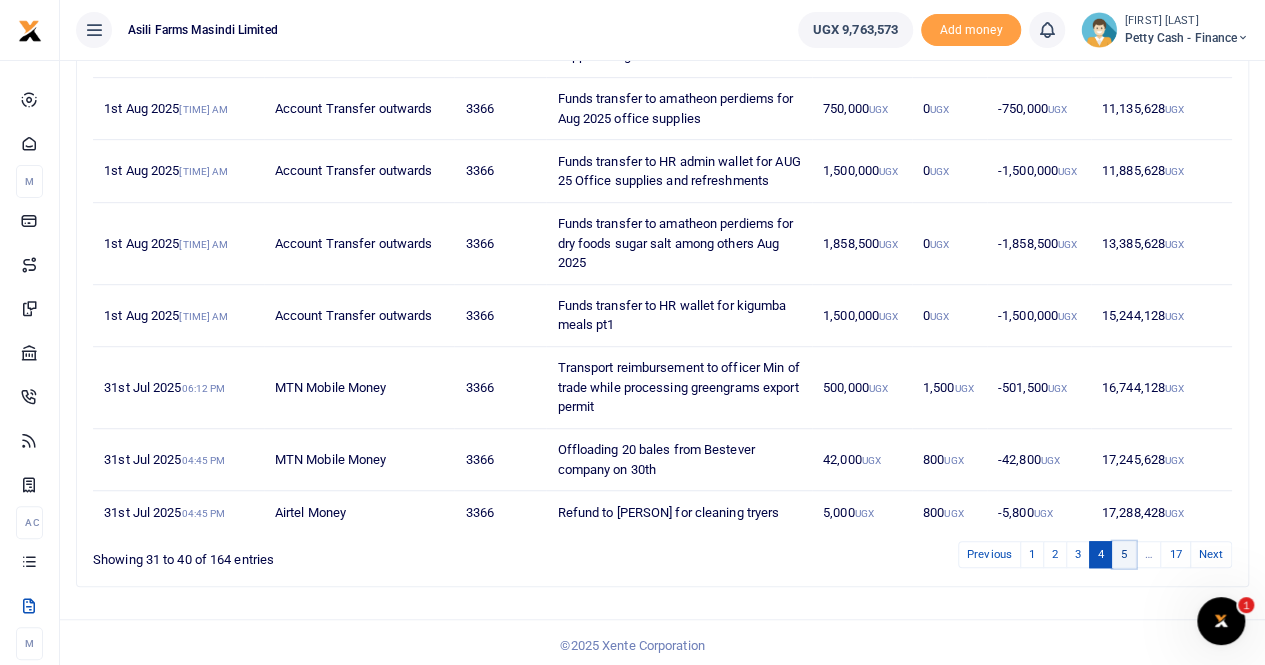 click on "5" at bounding box center (1124, 554) 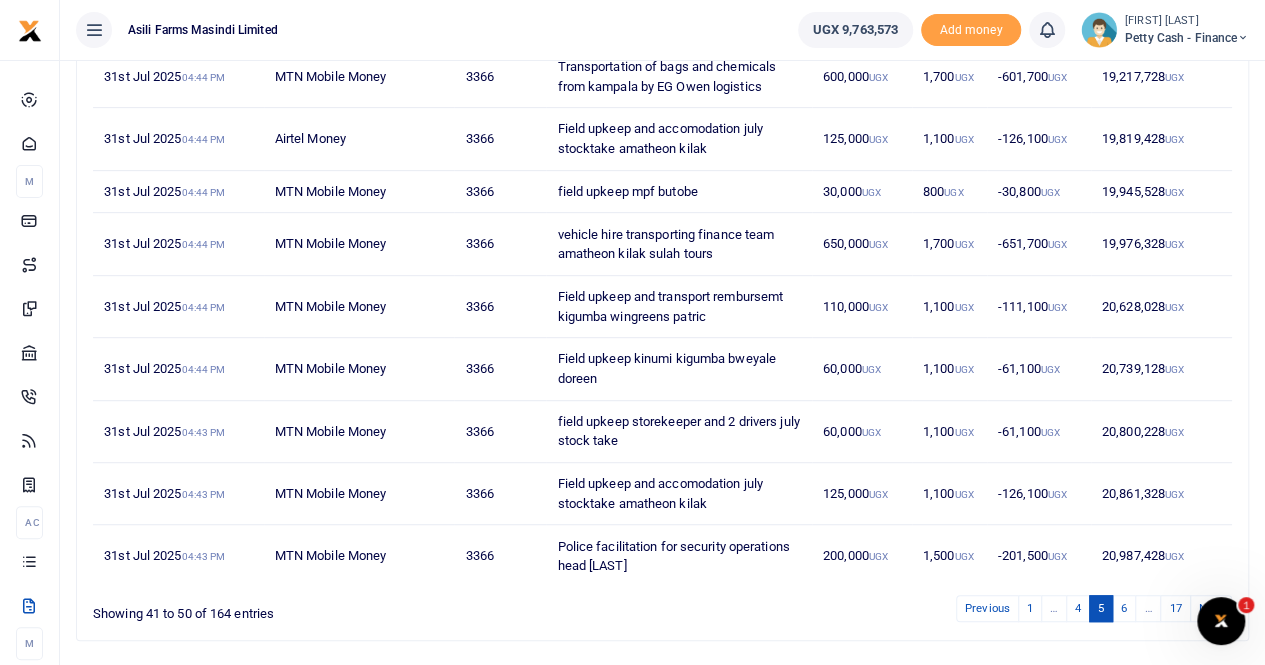 scroll, scrollTop: 344, scrollLeft: 0, axis: vertical 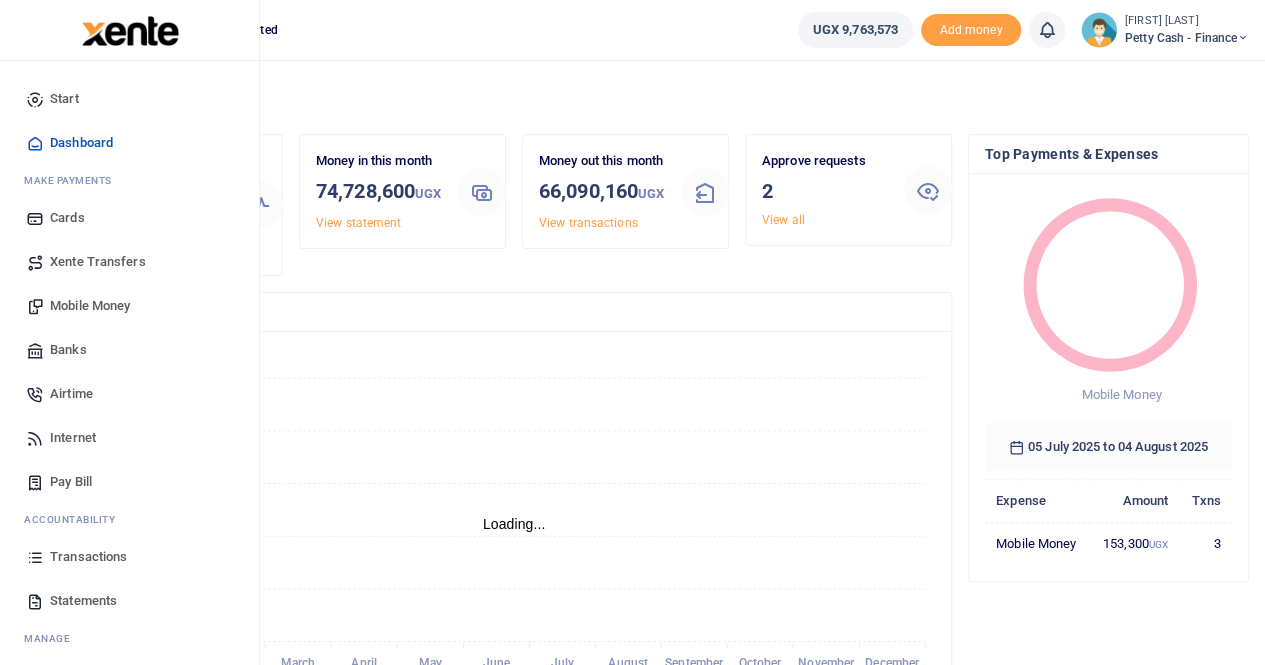 click on "Mobile Money" at bounding box center [90, 306] 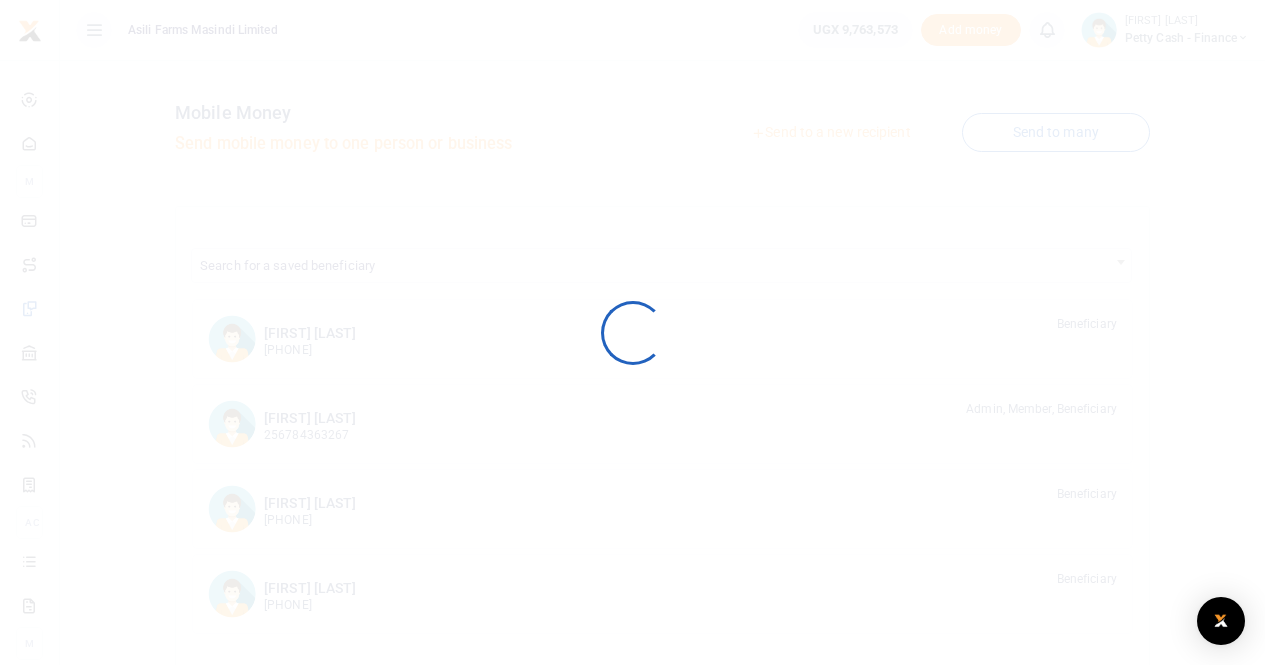 scroll, scrollTop: 0, scrollLeft: 0, axis: both 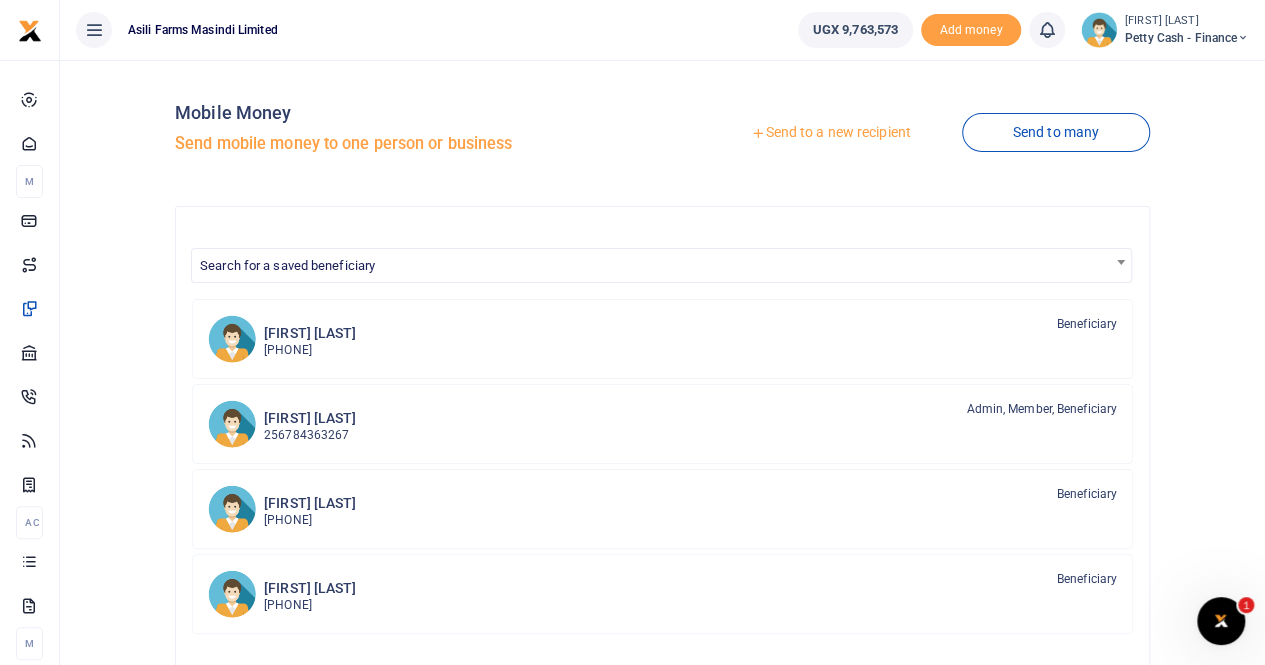 click at bounding box center (632, 332) 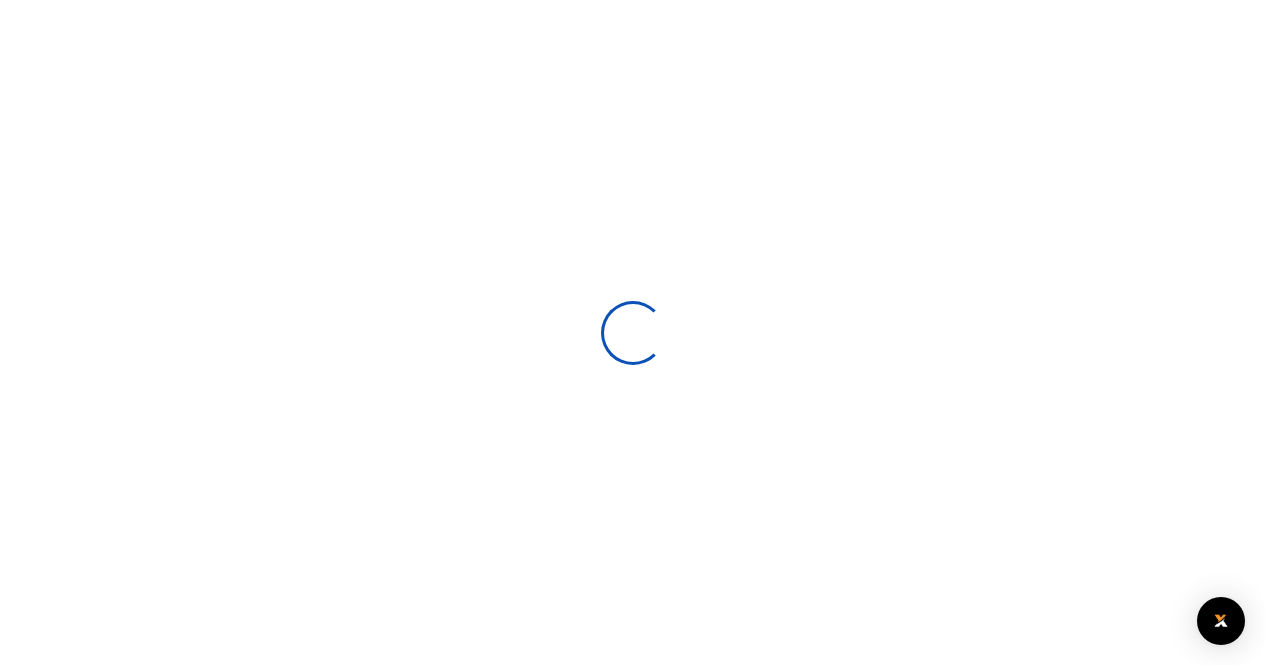 scroll, scrollTop: 0, scrollLeft: 0, axis: both 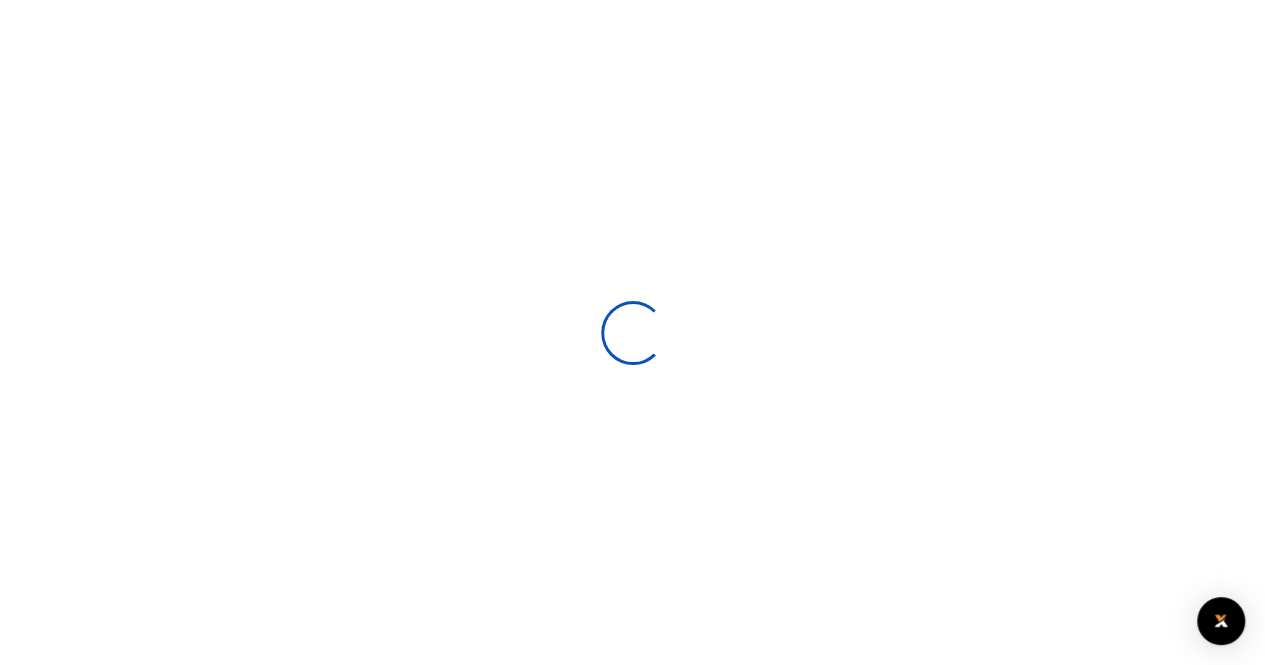 select 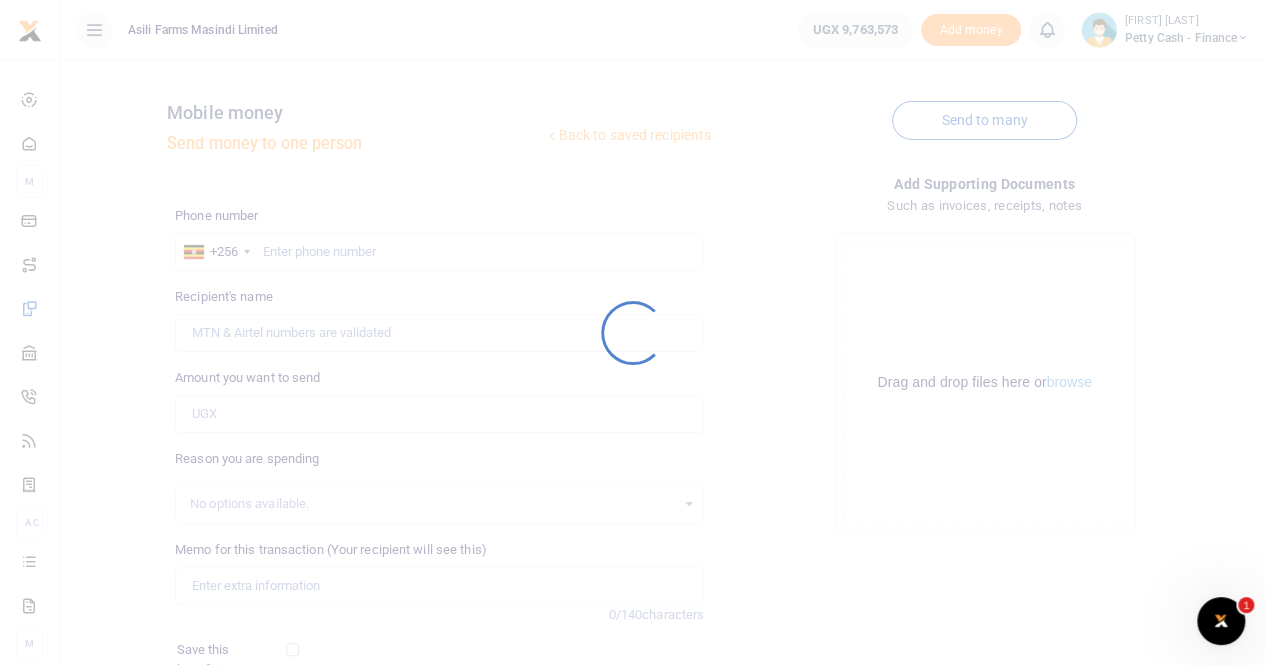 scroll, scrollTop: 0, scrollLeft: 0, axis: both 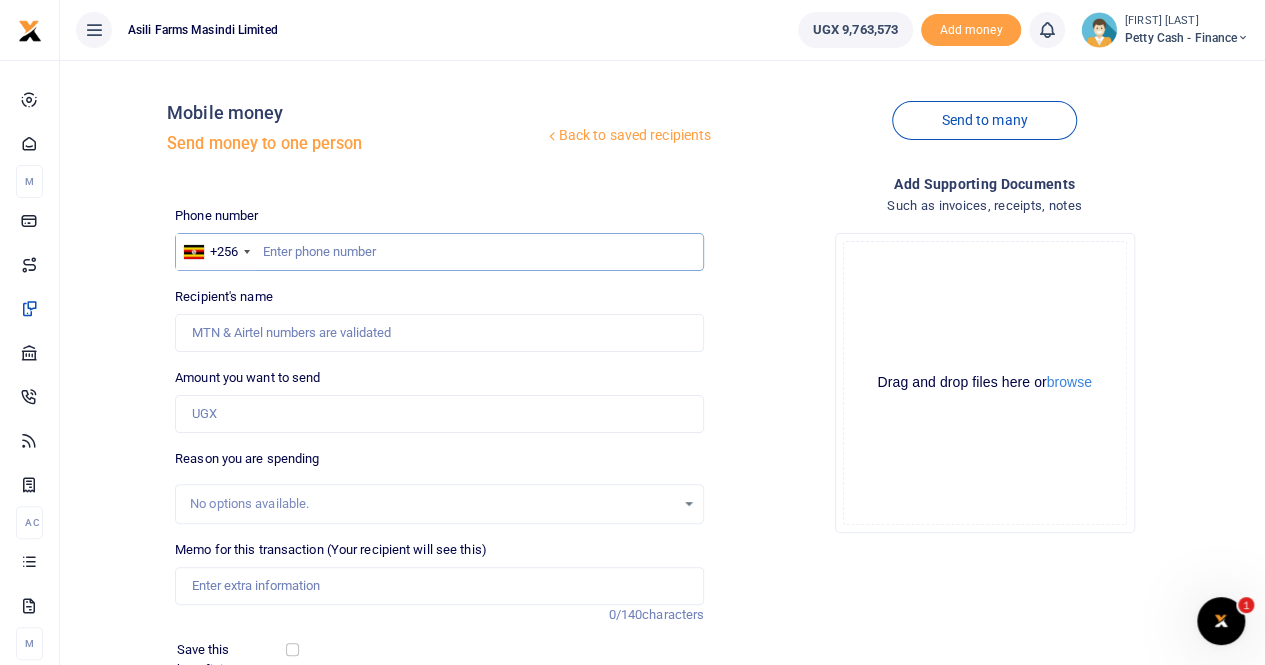 click at bounding box center (439, 252) 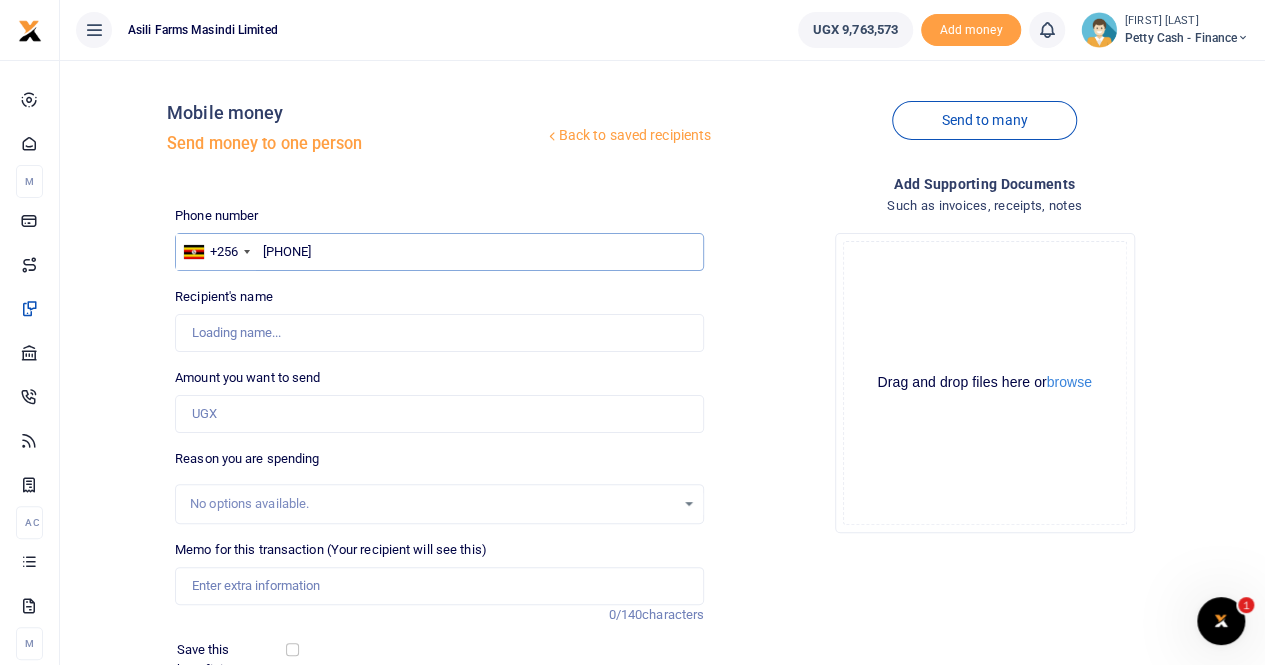 type on "0788691446" 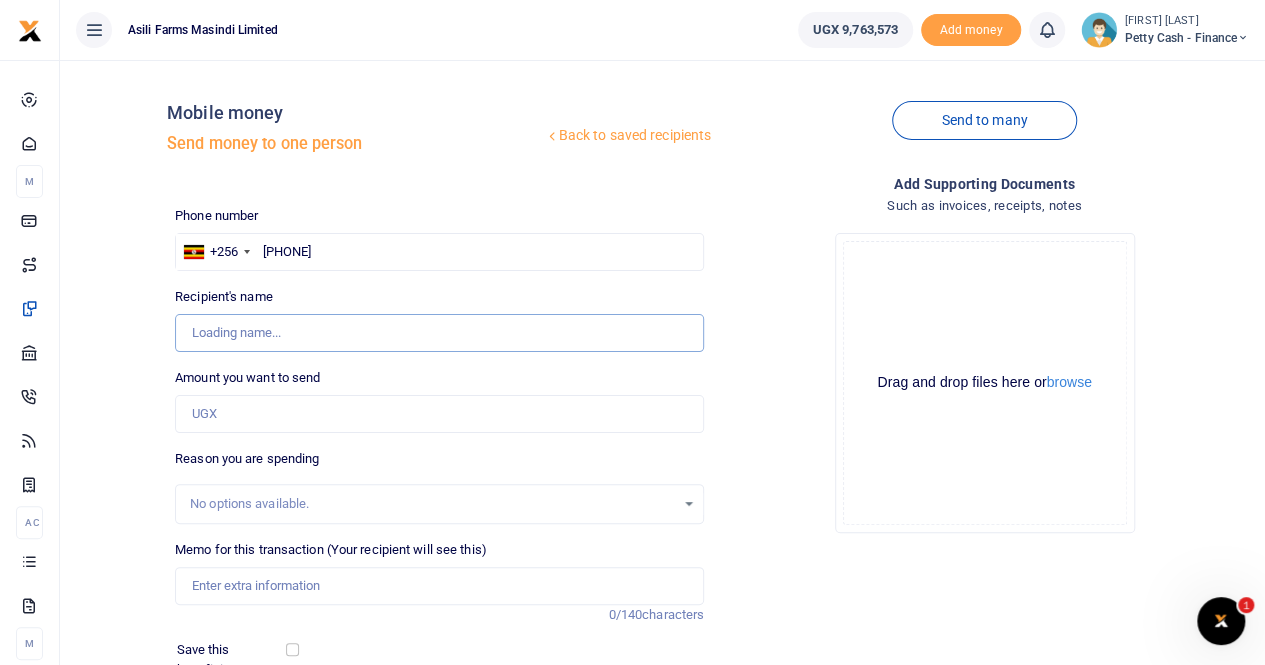 click on "Recipient's name" at bounding box center [439, 333] 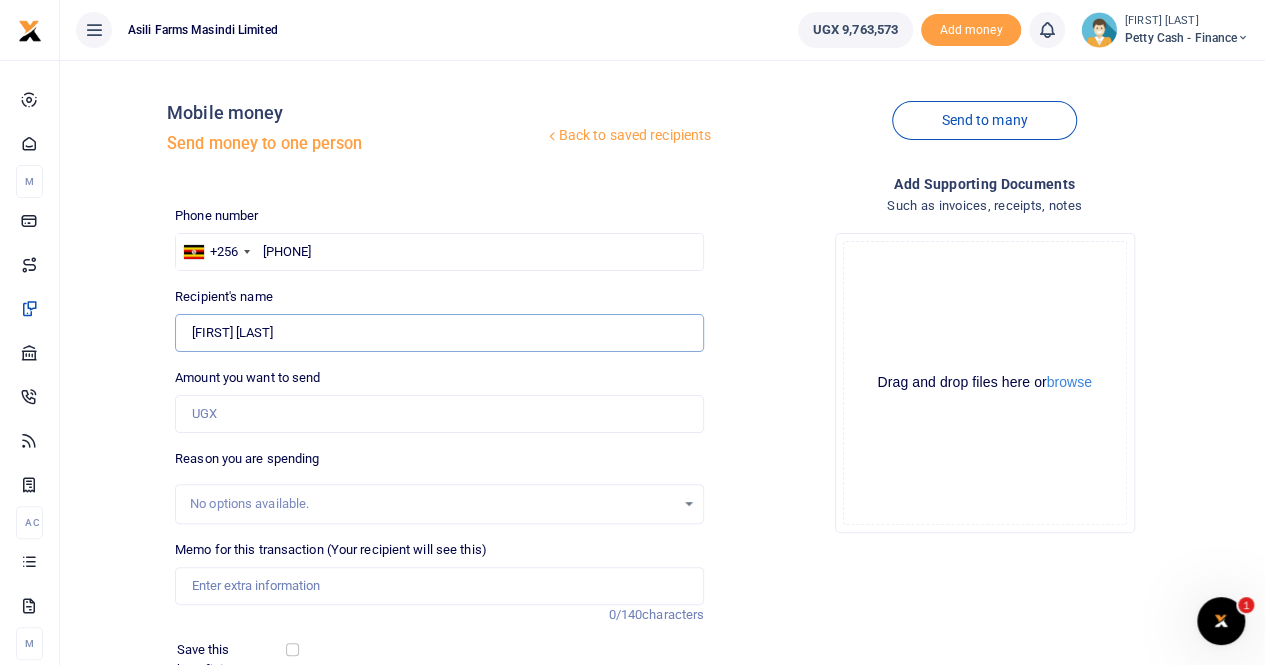 click on "Found" at bounding box center (439, 333) 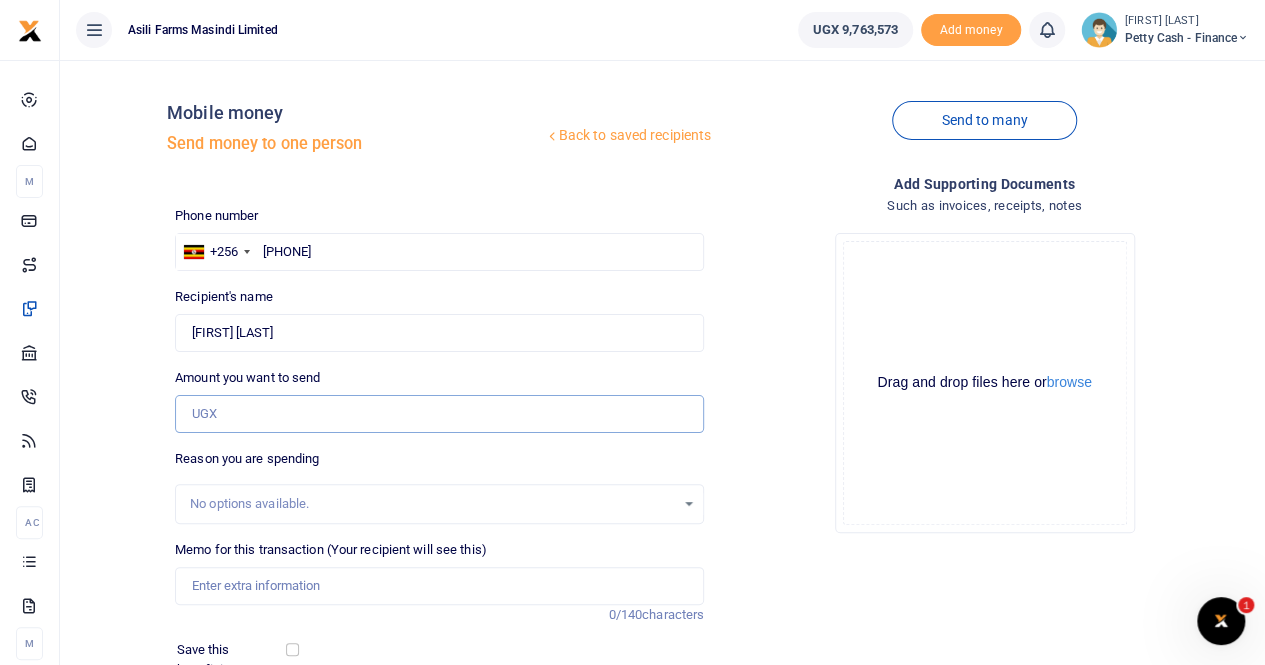 click on "Amount you want to send" at bounding box center [439, 414] 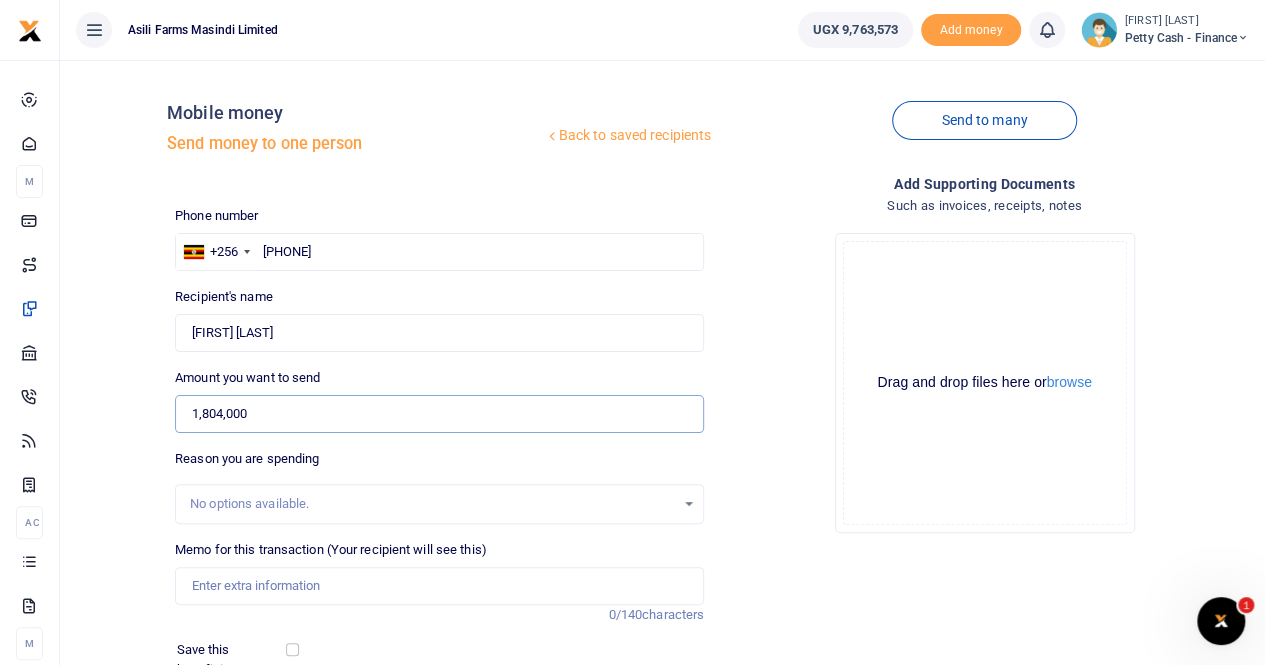 type on "1,804,000" 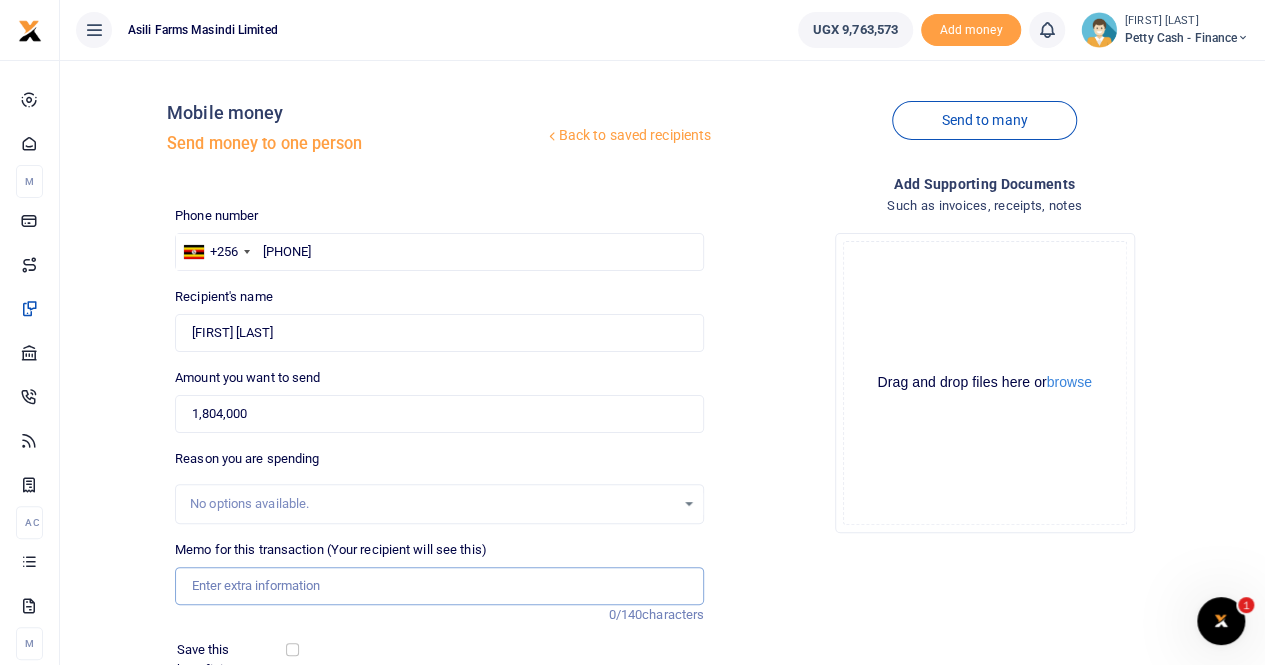 click on "Memo for this transaction (Your recipient will see this)" at bounding box center [439, 586] 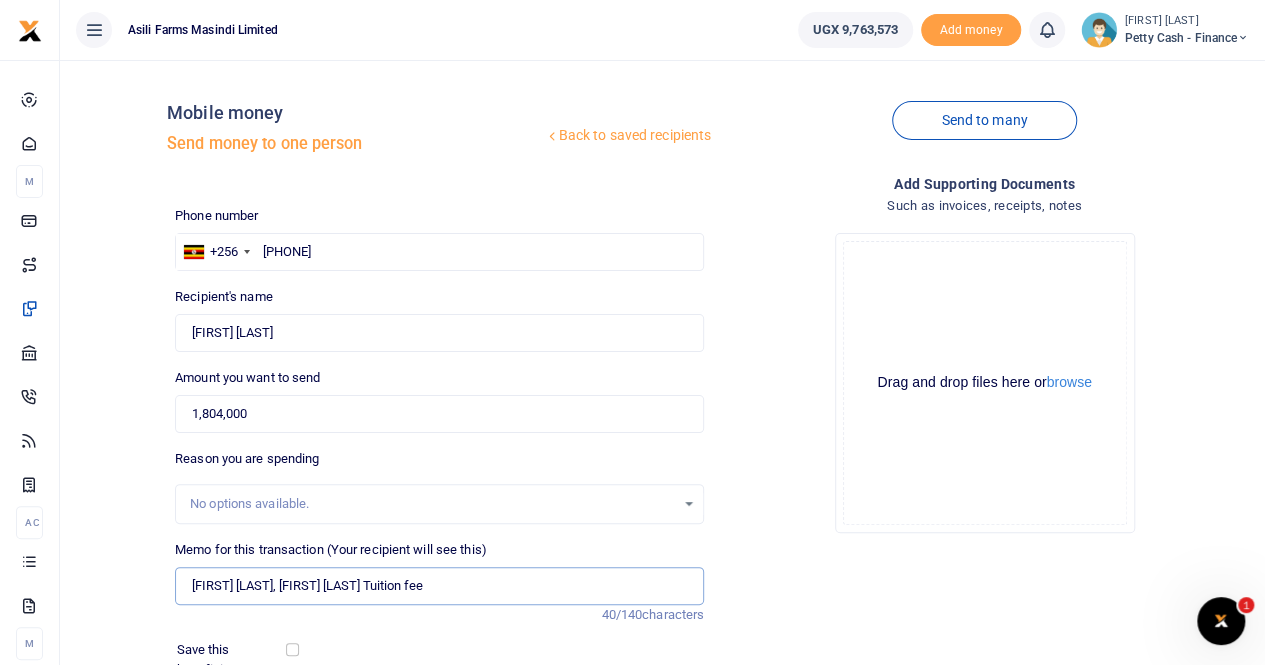 click on "Luyiga Becky, Luyiga Ronalds Tuition fee" at bounding box center [439, 586] 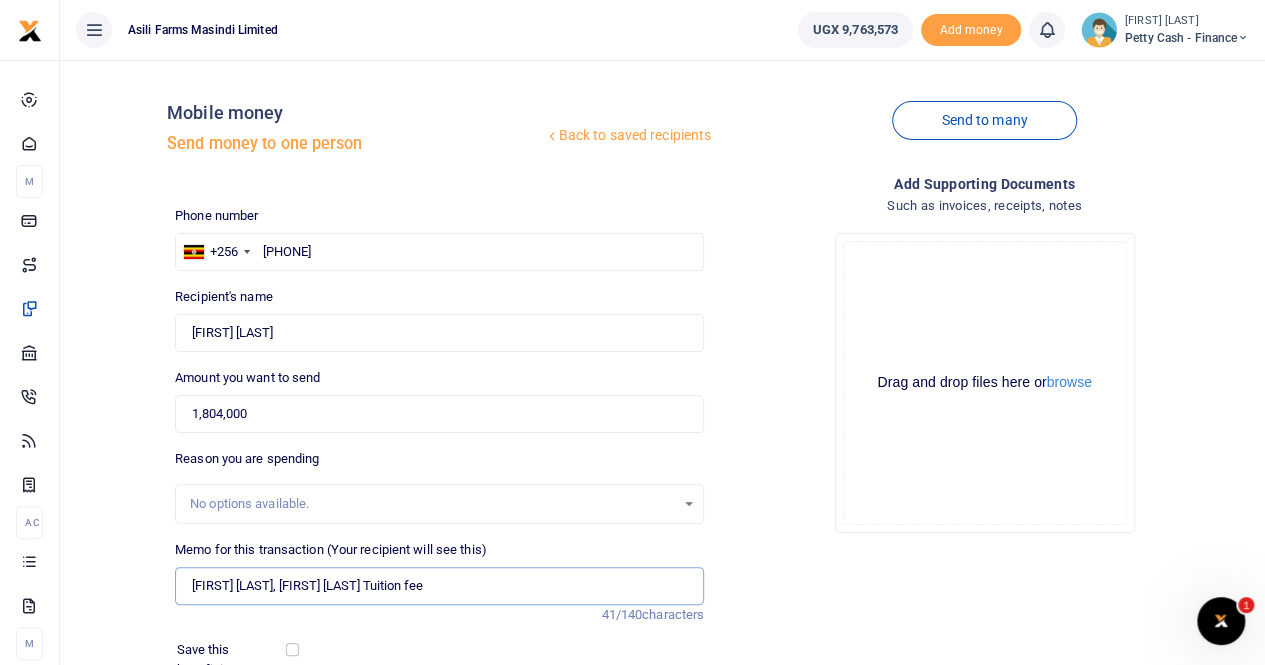 paste on "uition fee" 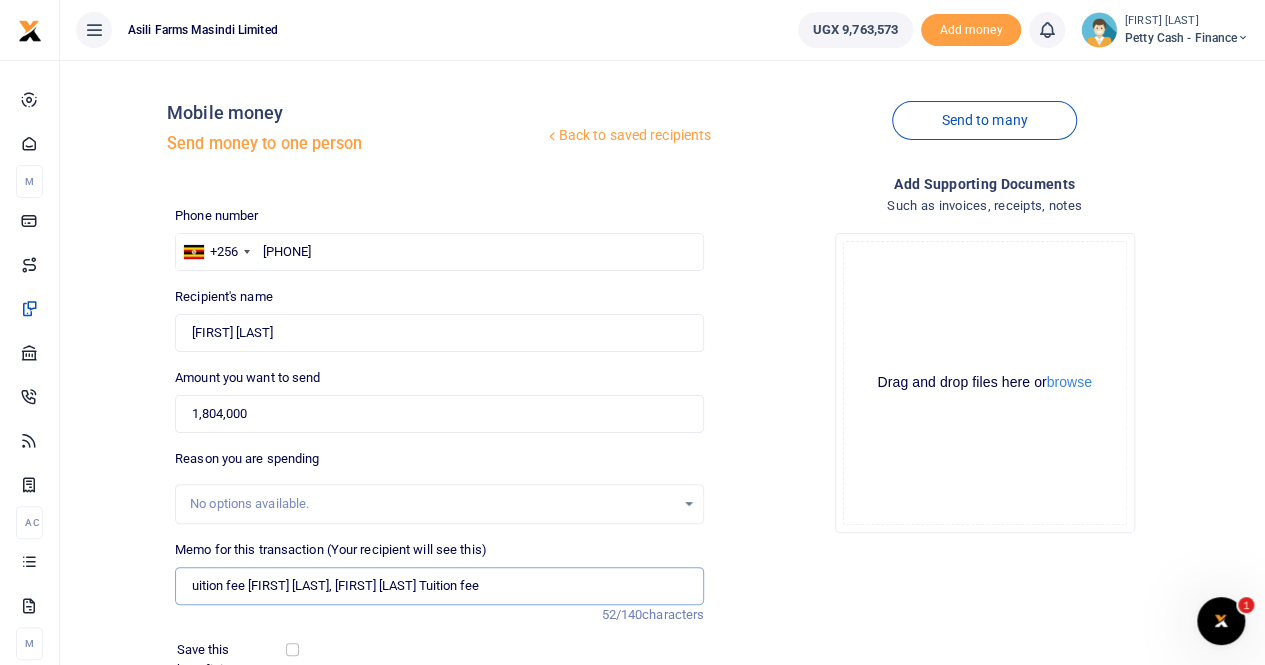 drag, startPoint x: 422, startPoint y: 583, endPoint x: 486, endPoint y: 580, distance: 64.070274 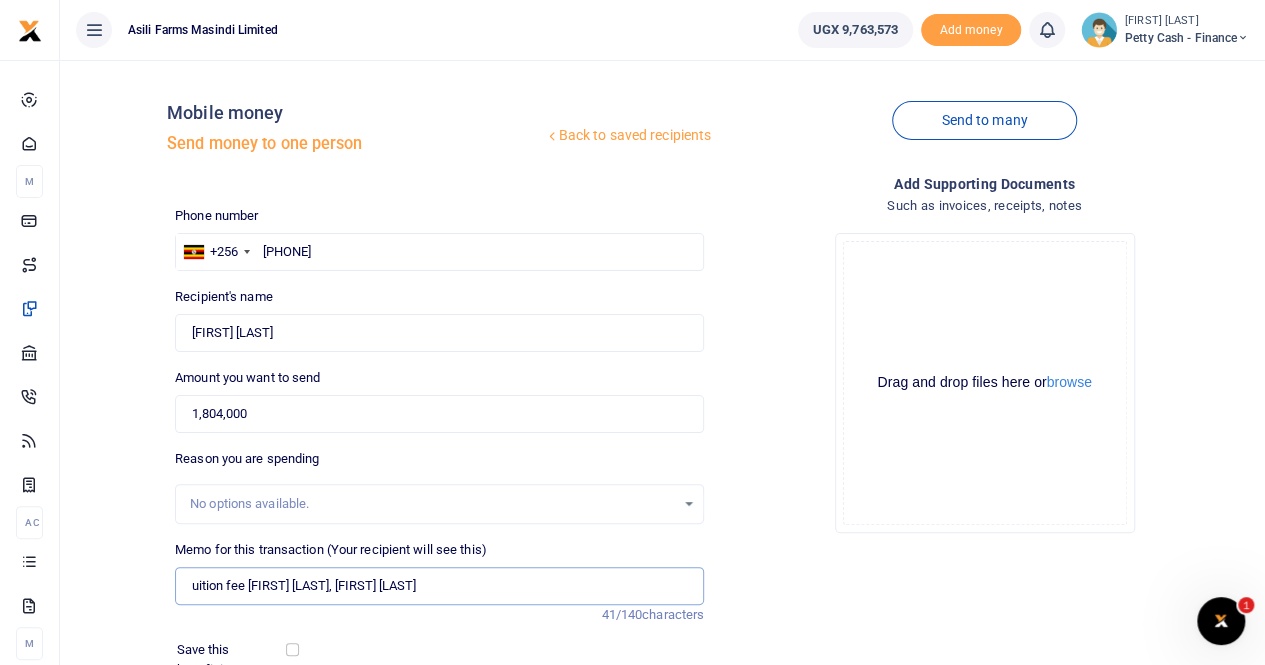 click on "uition fee Luyiga Becky, Luyiga Ronalds" at bounding box center [439, 586] 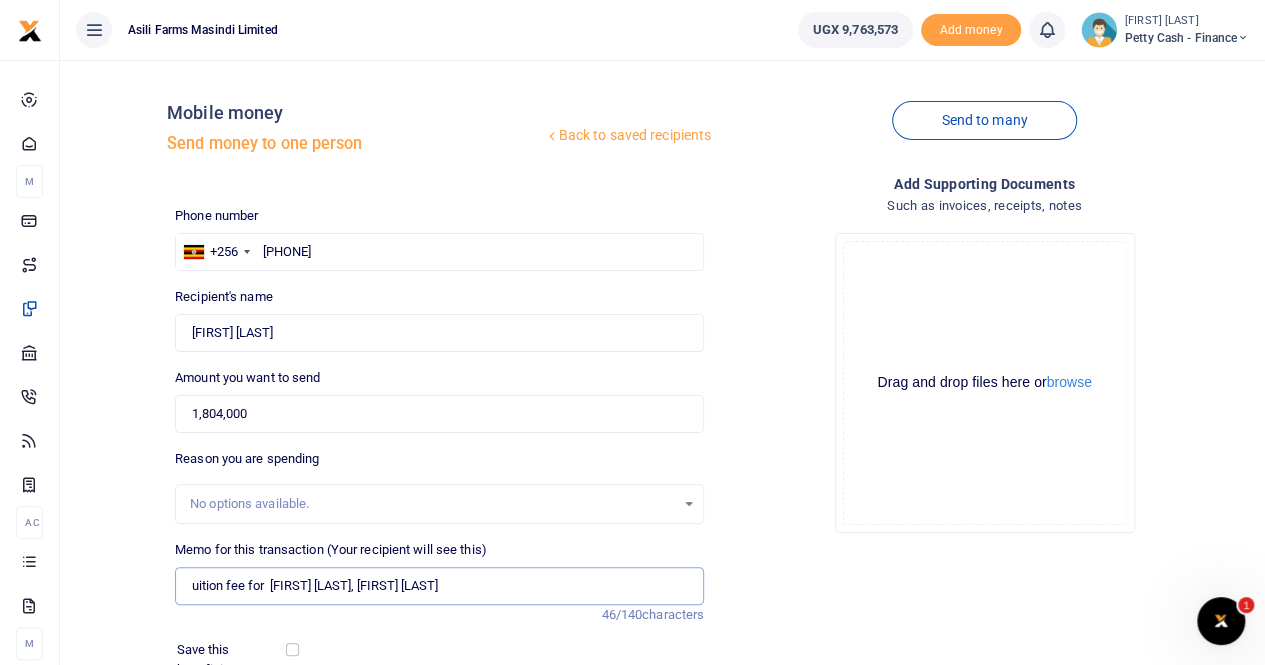 drag, startPoint x: 475, startPoint y: 584, endPoint x: 550, endPoint y: 588, distance: 75.10659 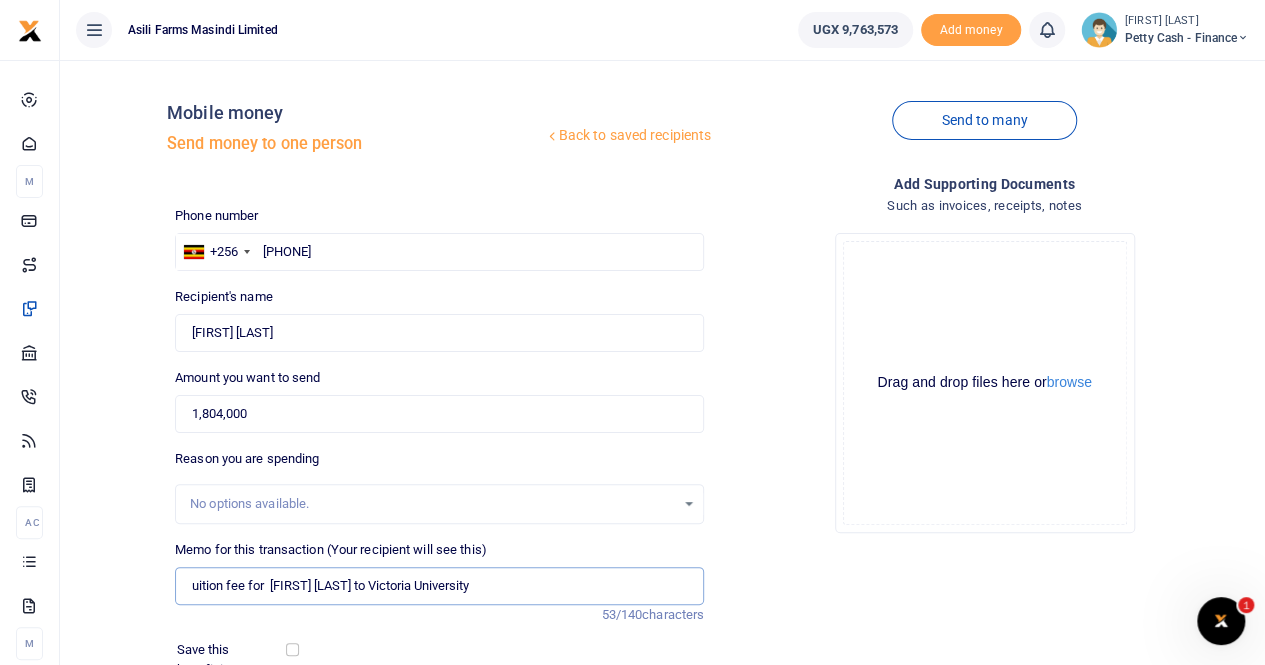 click on "uition fee for  Luyiga Becky to Victoria University" at bounding box center [439, 586] 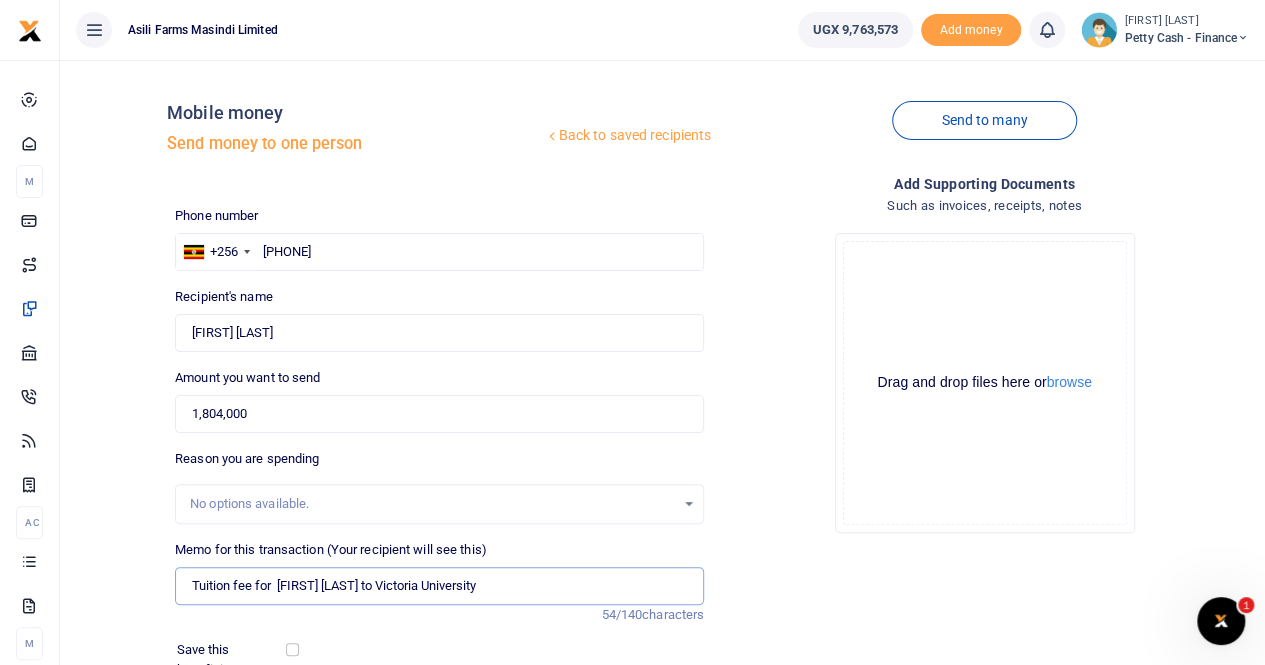 drag, startPoint x: 512, startPoint y: 581, endPoint x: 522, endPoint y: 582, distance: 10.049875 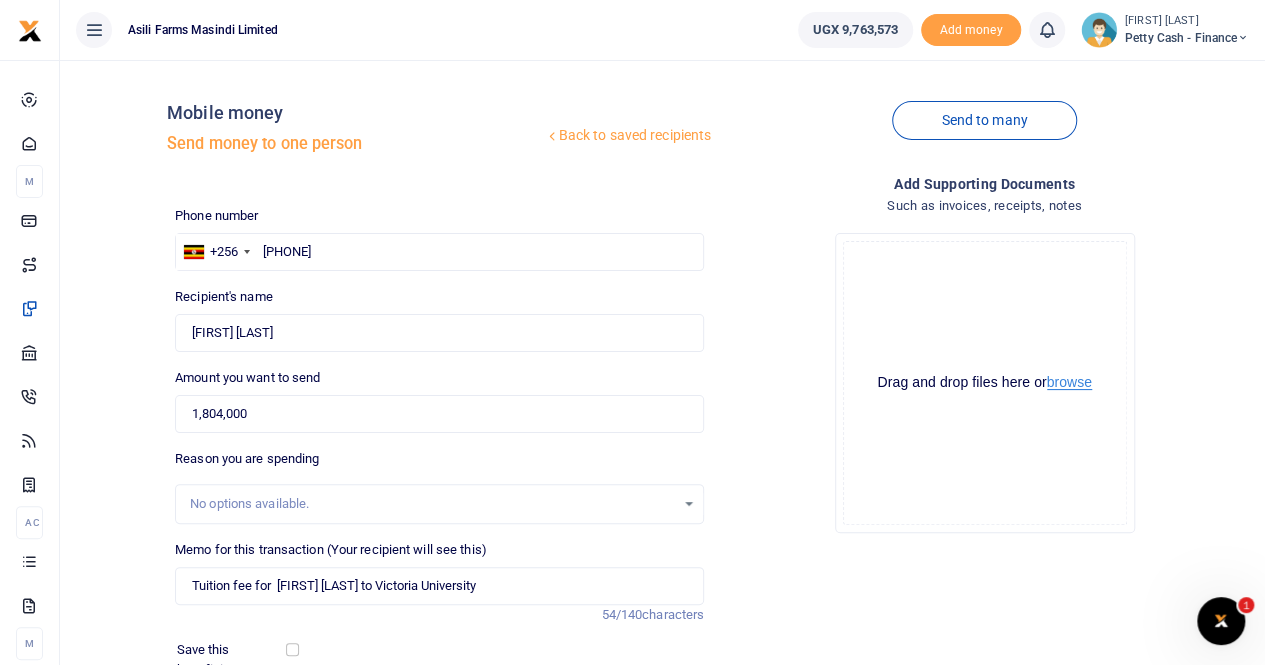 click on "browse" at bounding box center (1069, 382) 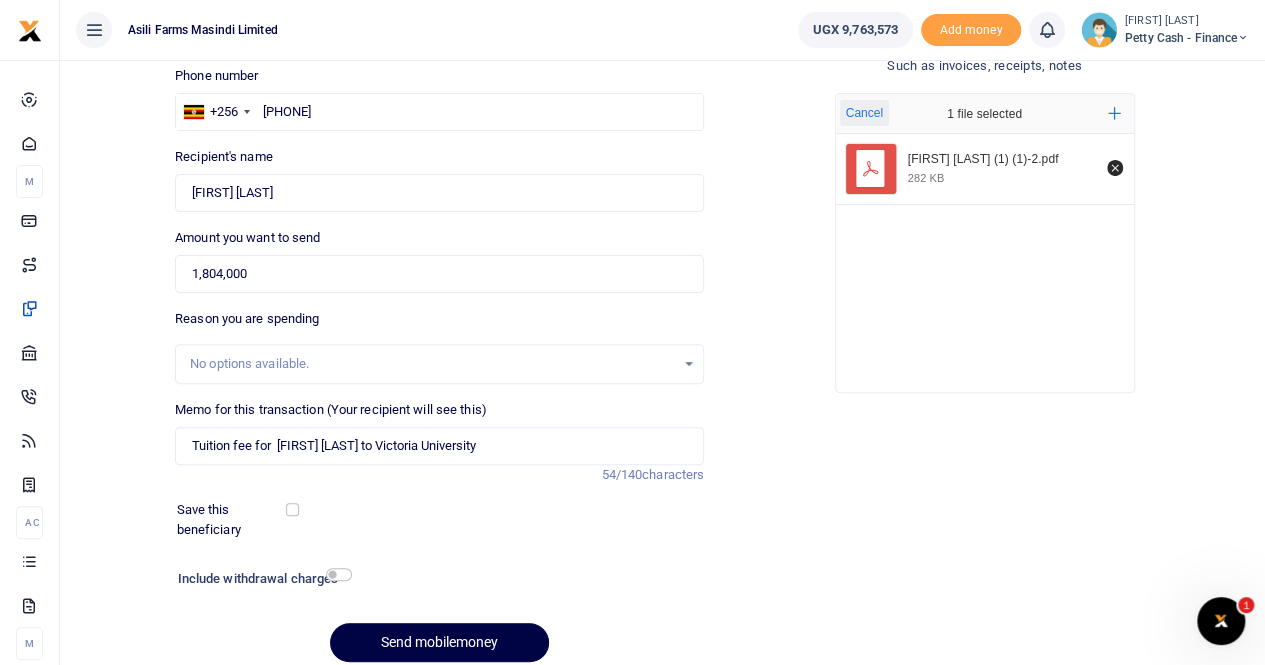 scroll, scrollTop: 200, scrollLeft: 0, axis: vertical 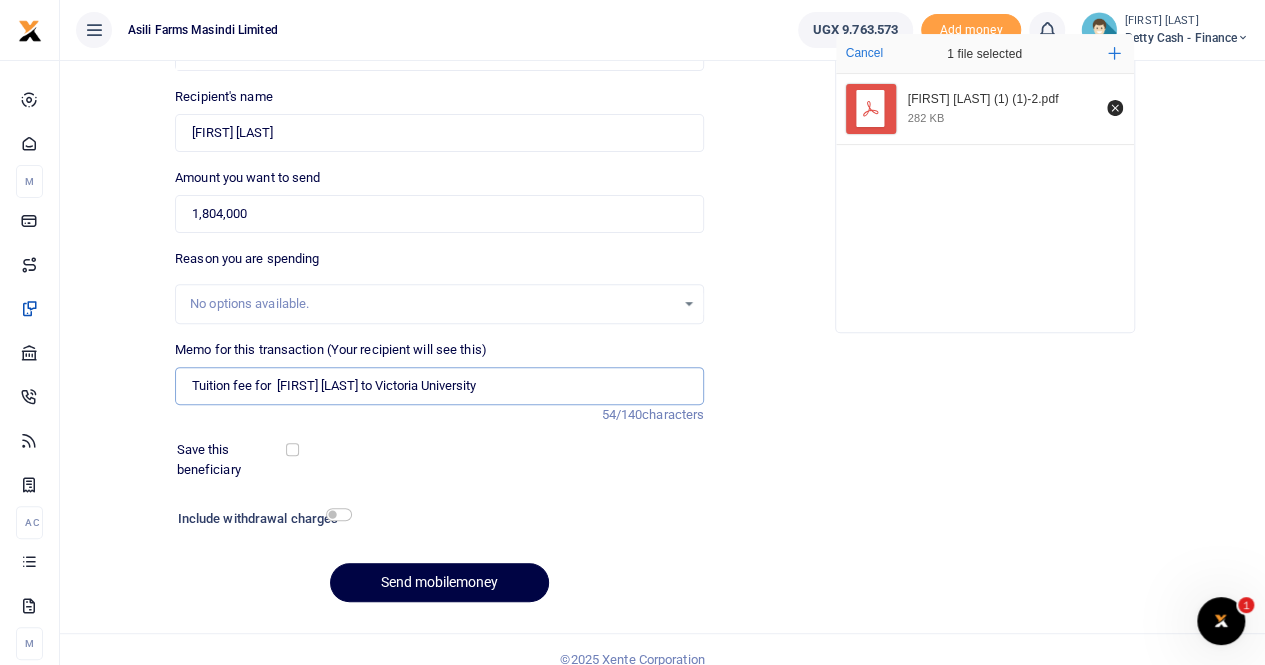 click on "Tuition fee for  Luyiga Becky to Victoria University" at bounding box center [439, 386] 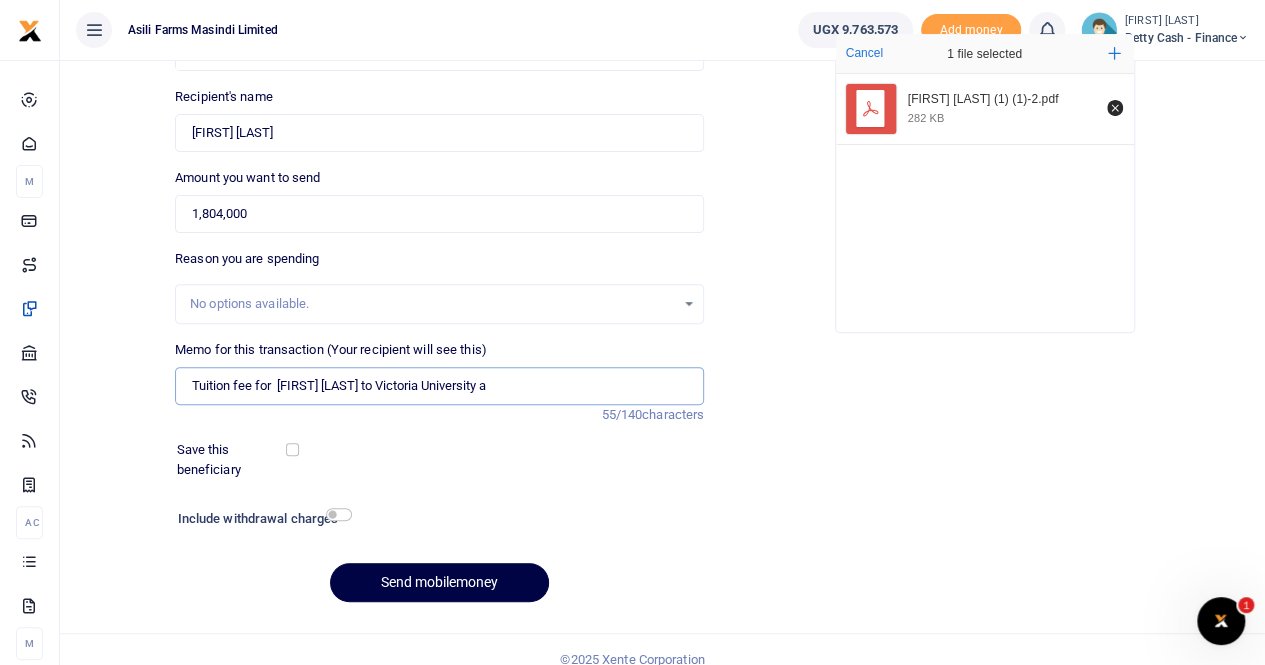type on "Tuition fee for  Luyiga Becky to Victoria University" 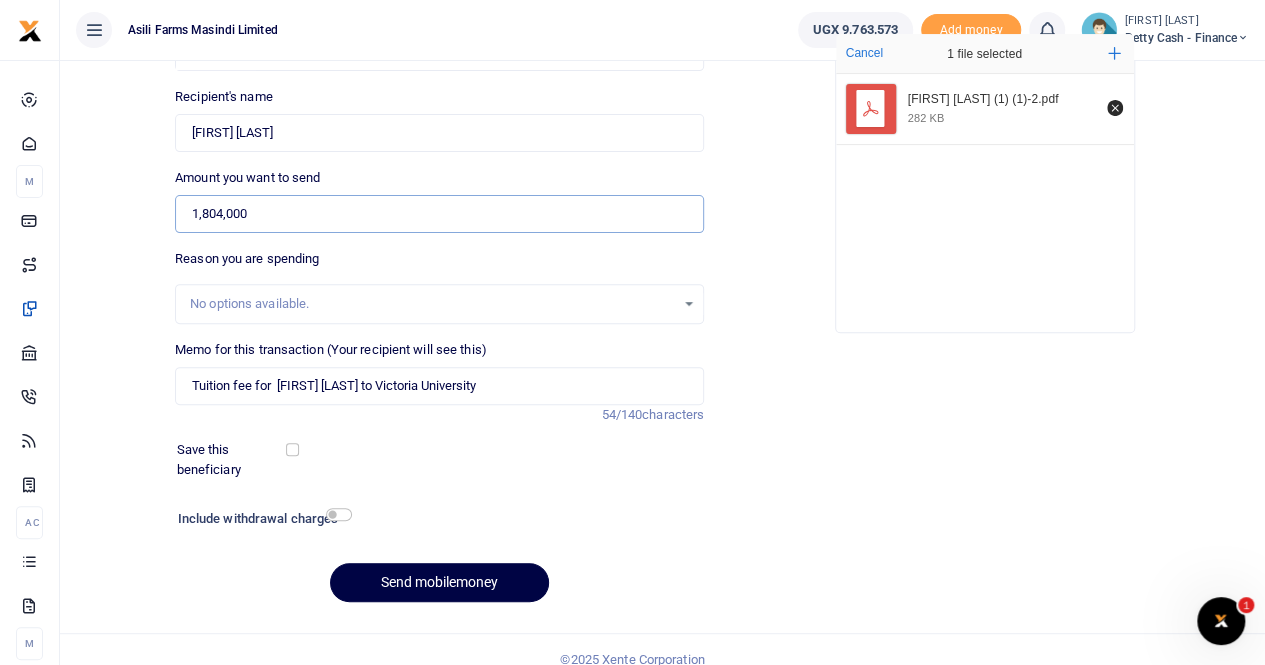 click on "1,804,000" at bounding box center [439, 214] 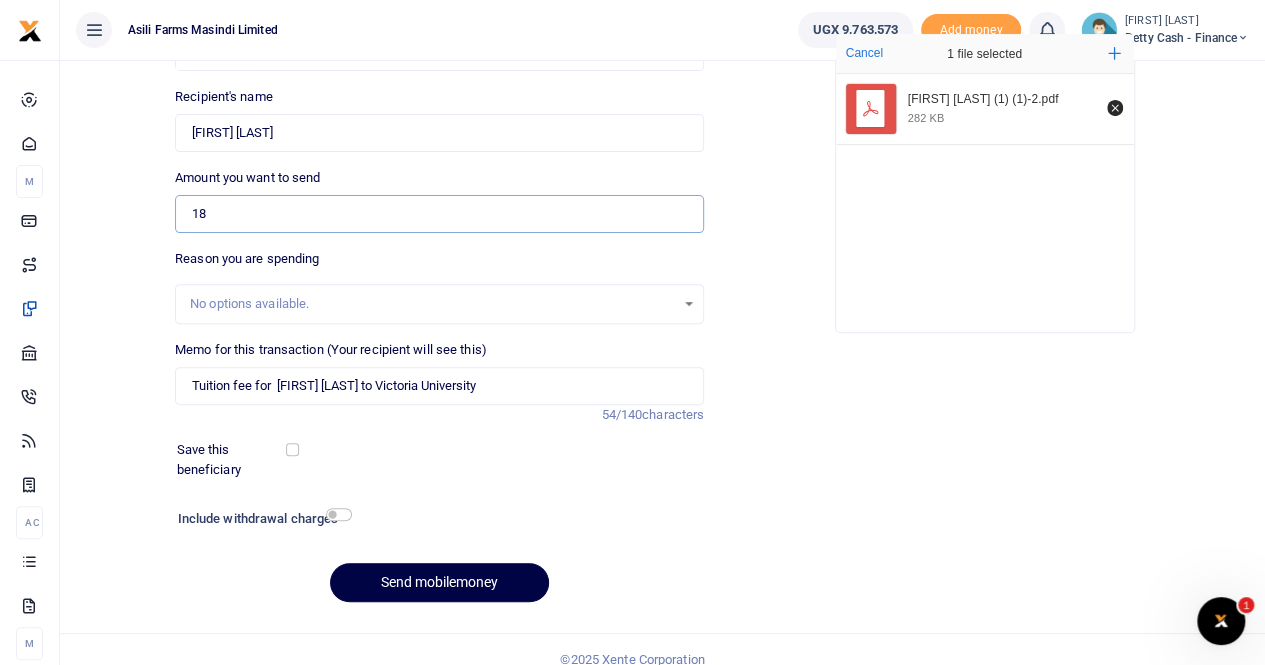 type on "1" 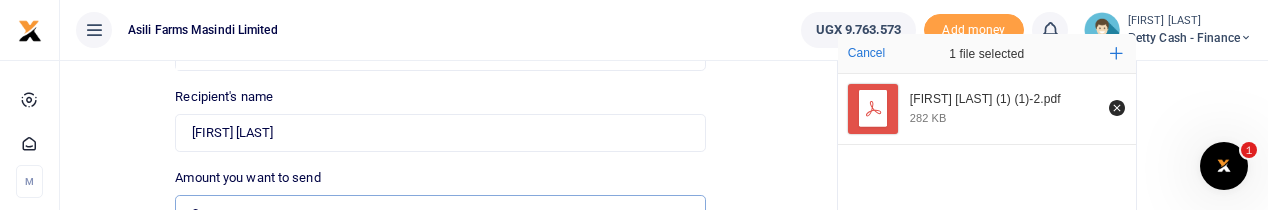 type on "0" 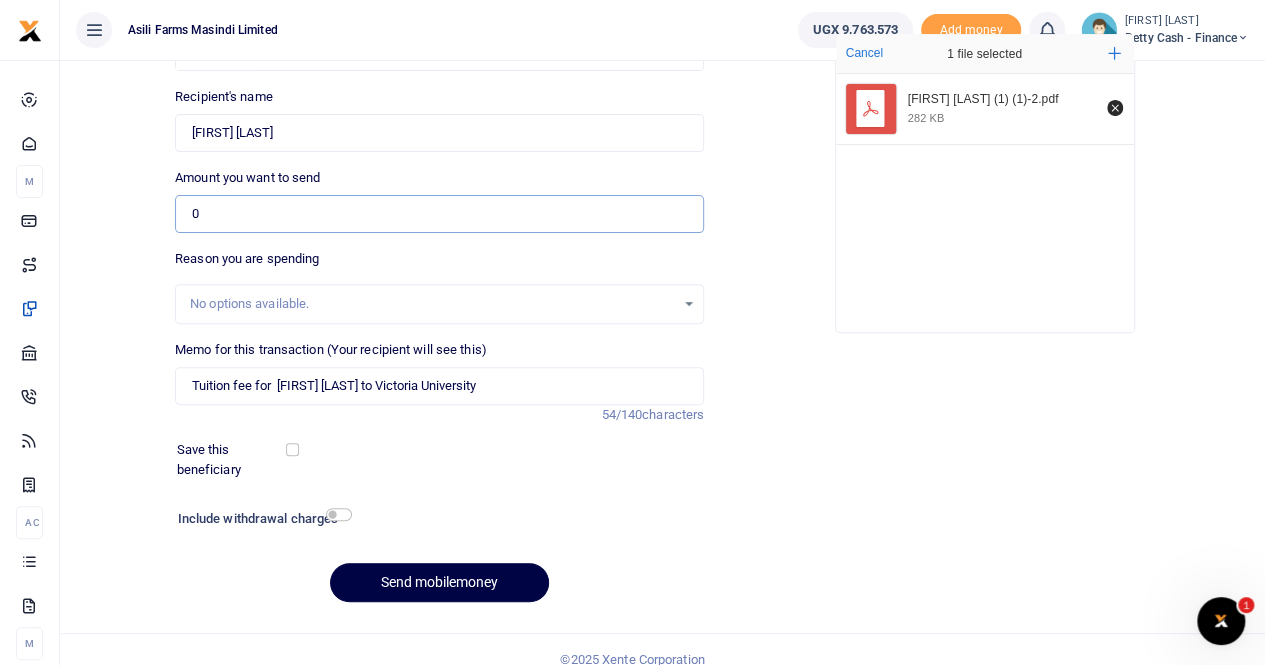 click on "0" at bounding box center [439, 214] 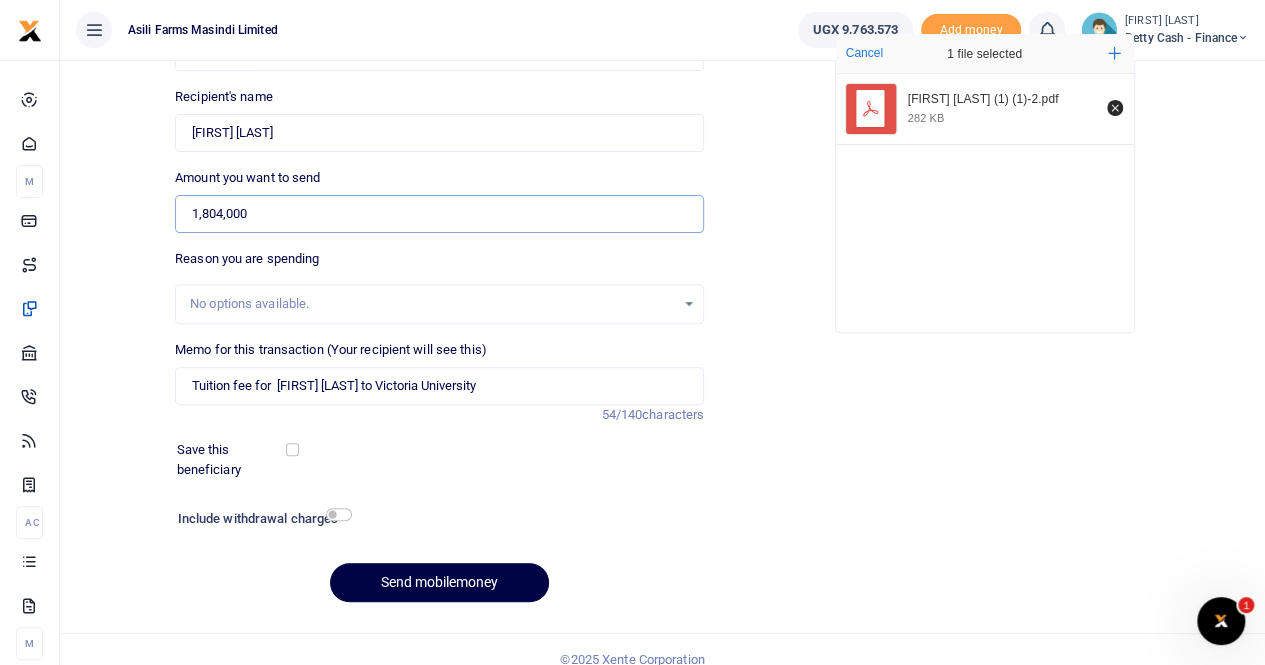 click on "1,804,000" at bounding box center (439, 214) 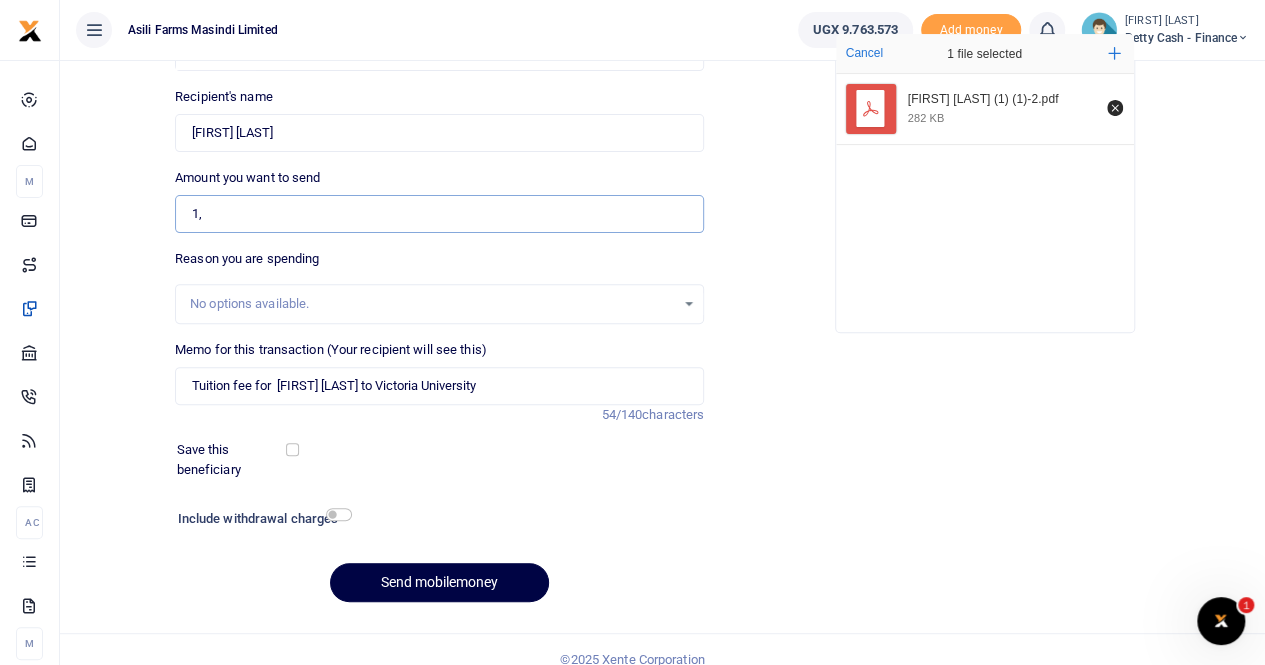 type on "1" 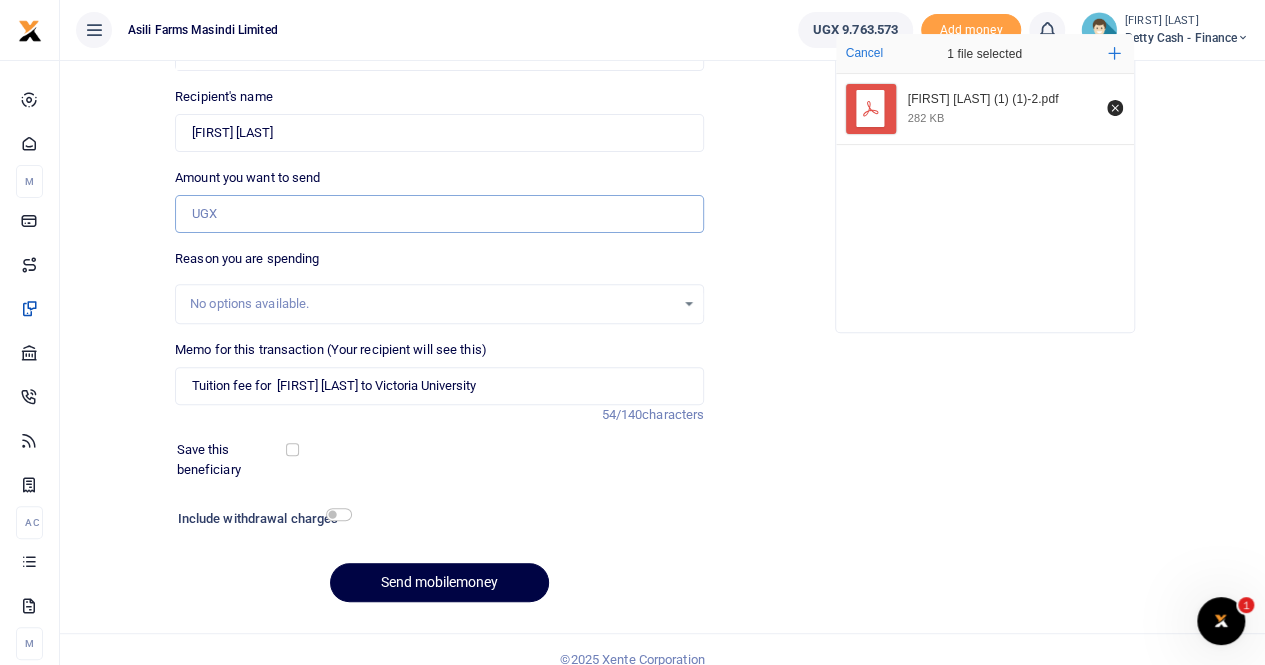 type on "0" 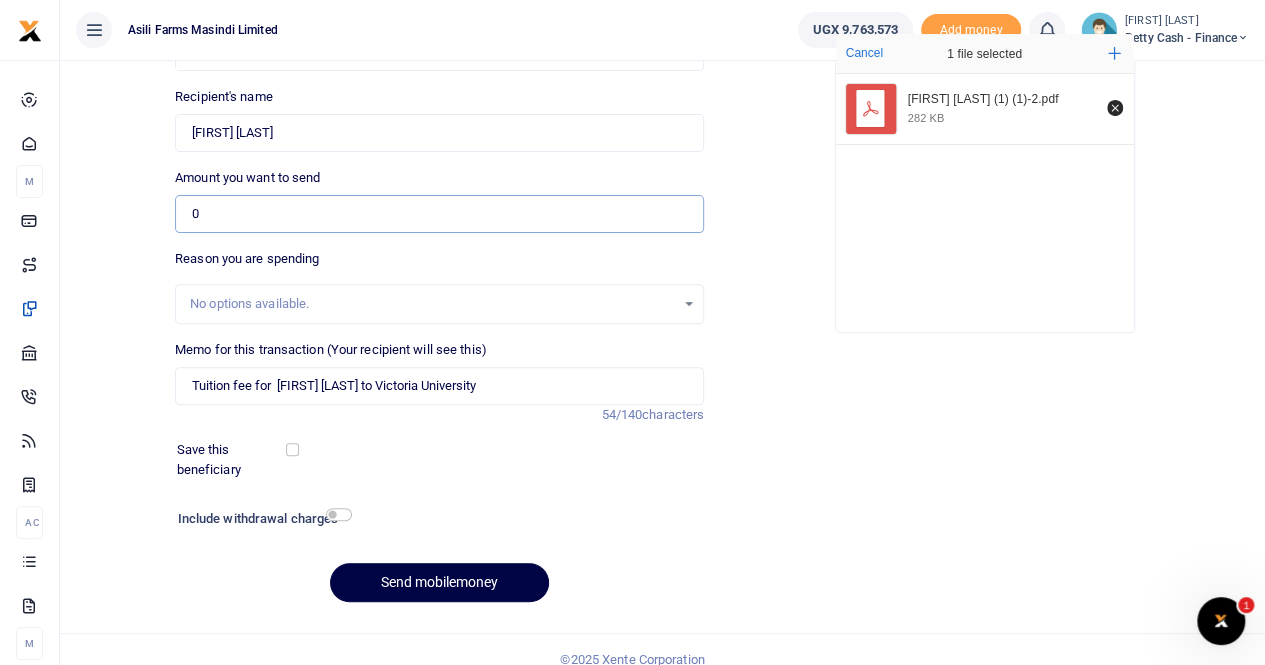 paste on "1,804,000" 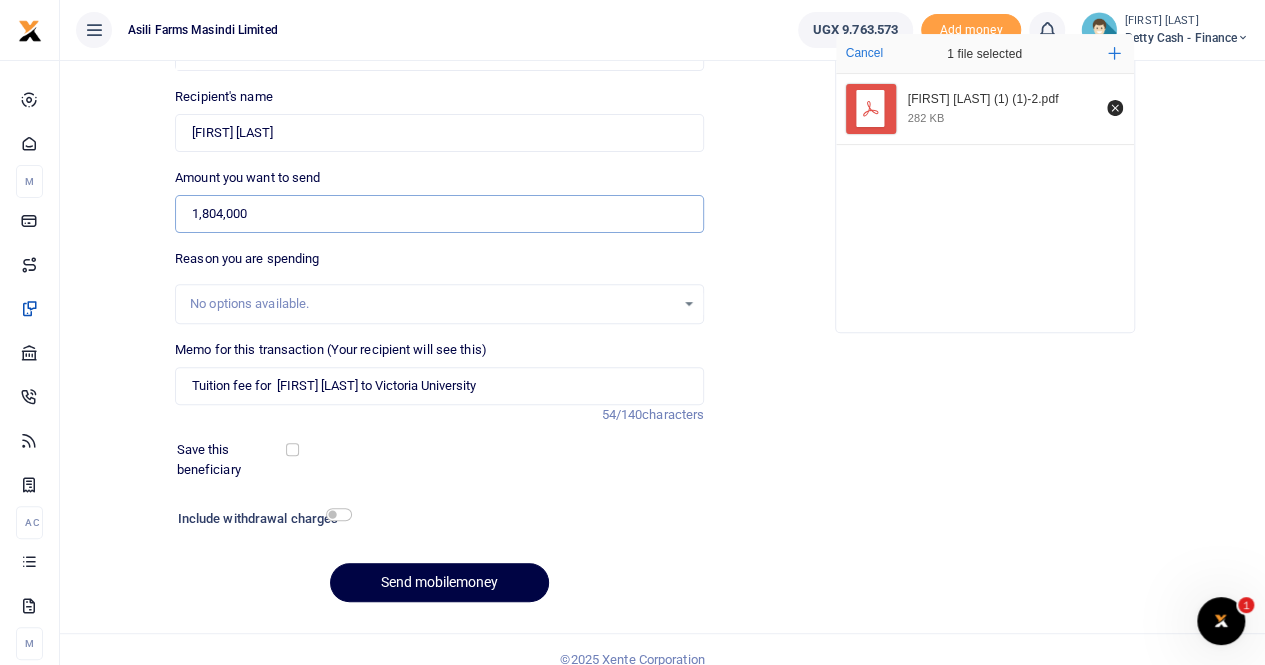 click on "1,804,000" at bounding box center (439, 214) 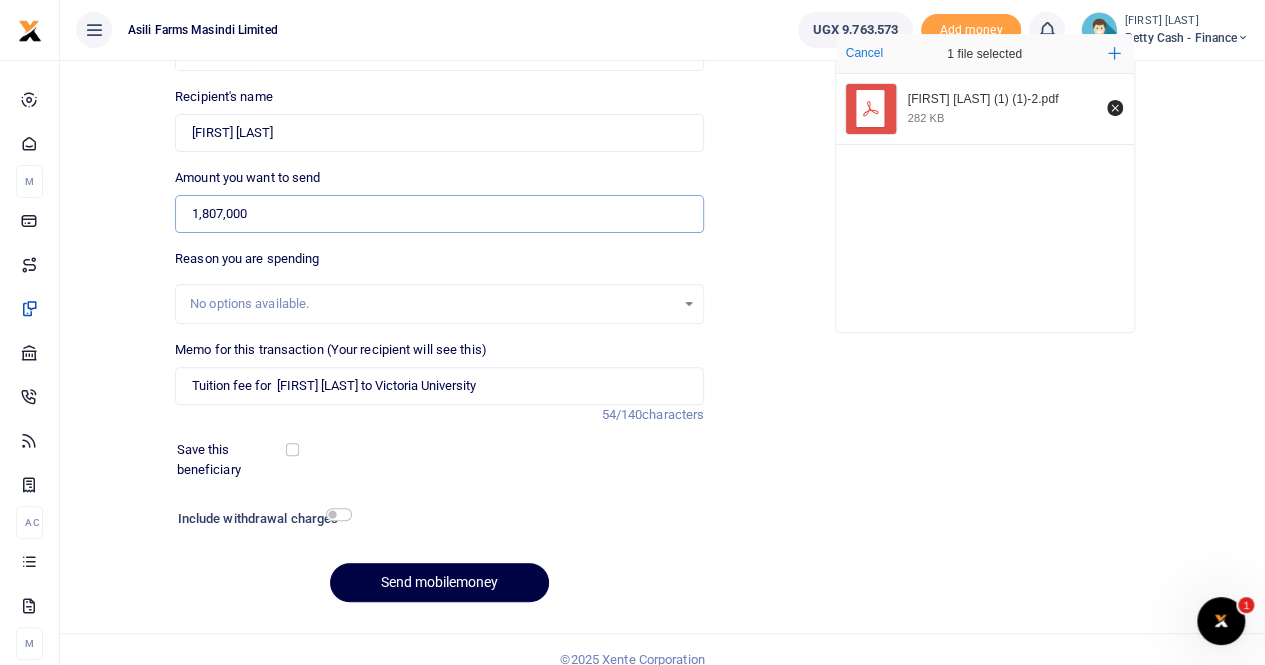 click on "1,807,000" at bounding box center [439, 214] 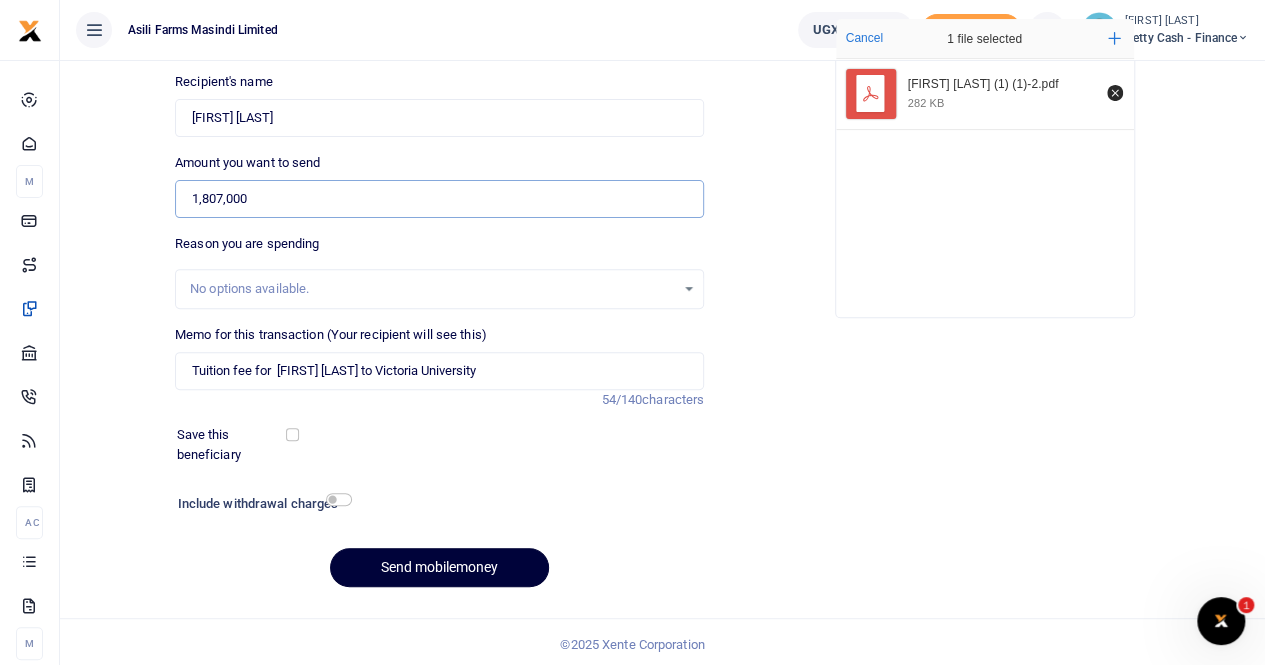 scroll, scrollTop: 218, scrollLeft: 0, axis: vertical 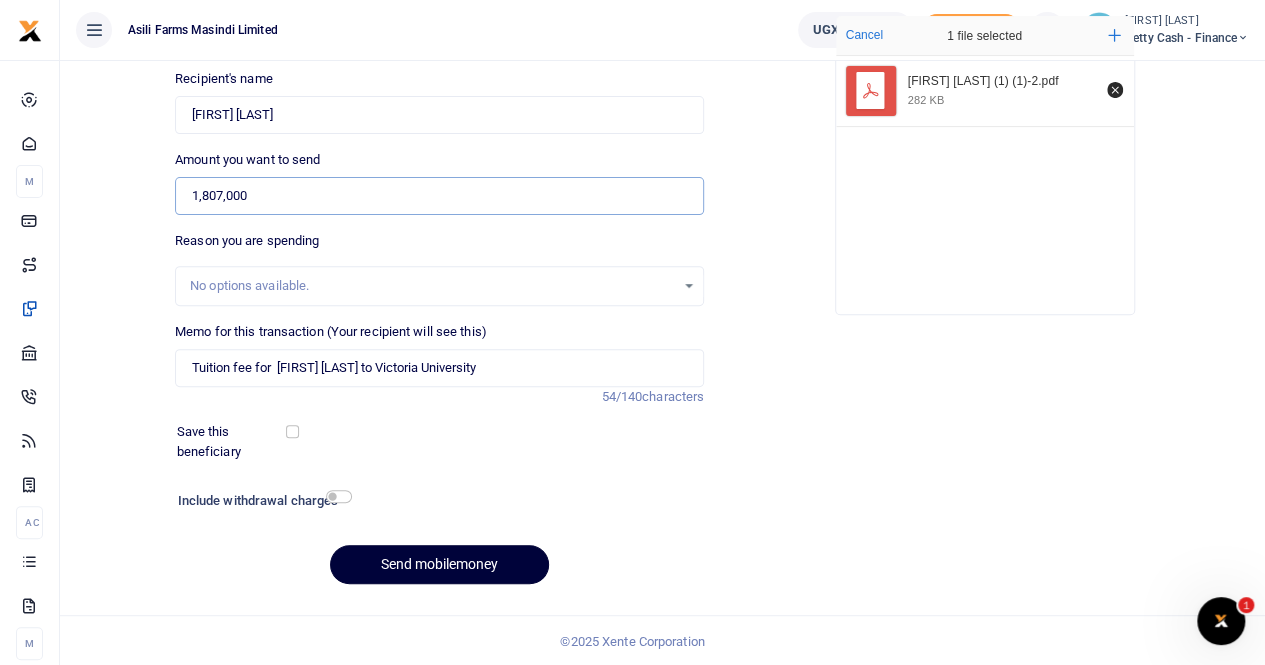 type on "1,807,000" 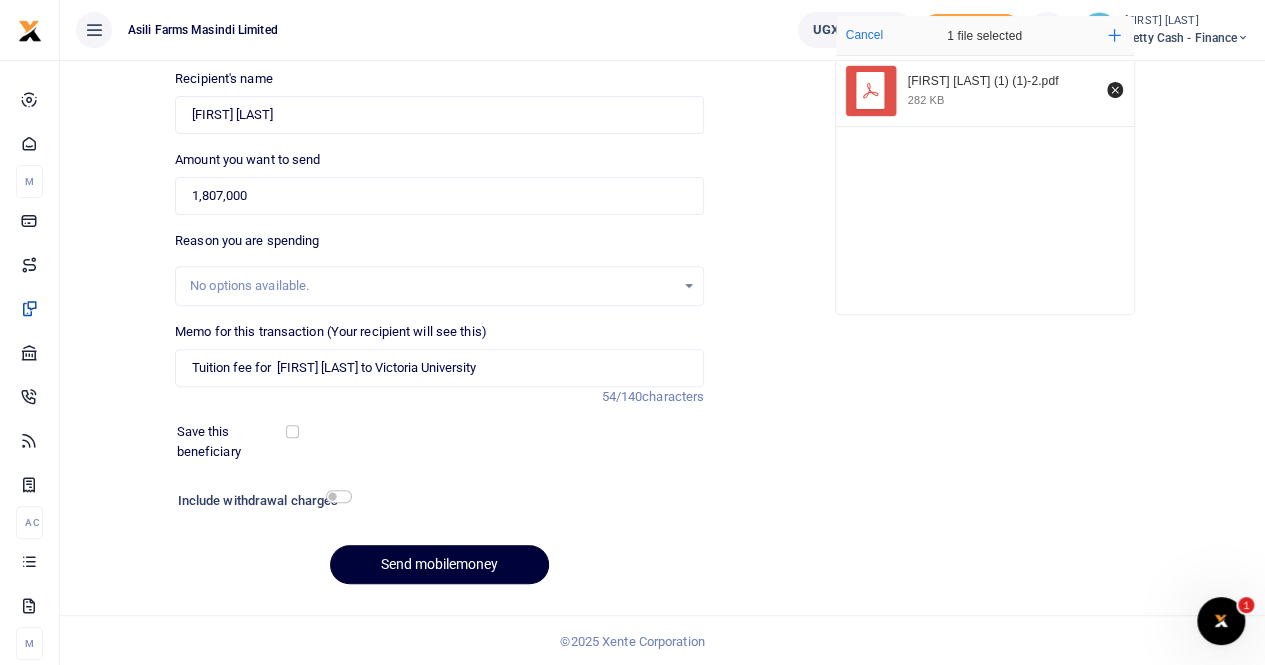 click on "Send mobilemoney" at bounding box center [439, 564] 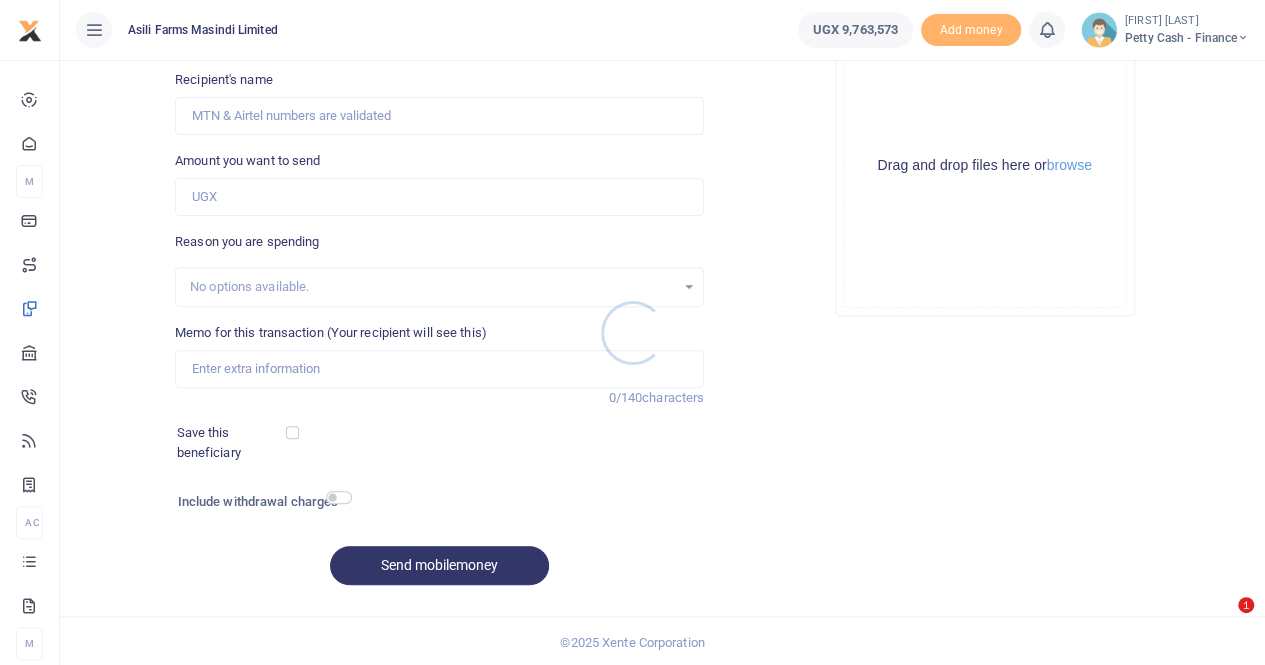 scroll, scrollTop: 148, scrollLeft: 0, axis: vertical 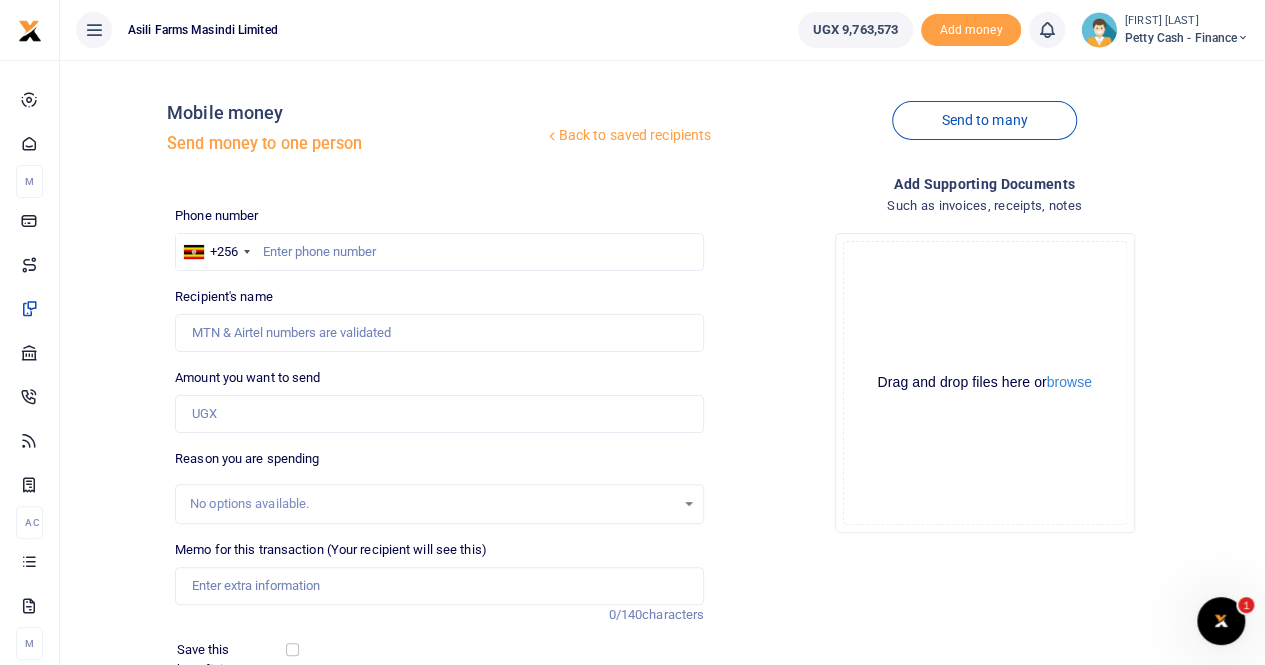 click on "Petty Cash - Finance" at bounding box center [1187, 38] 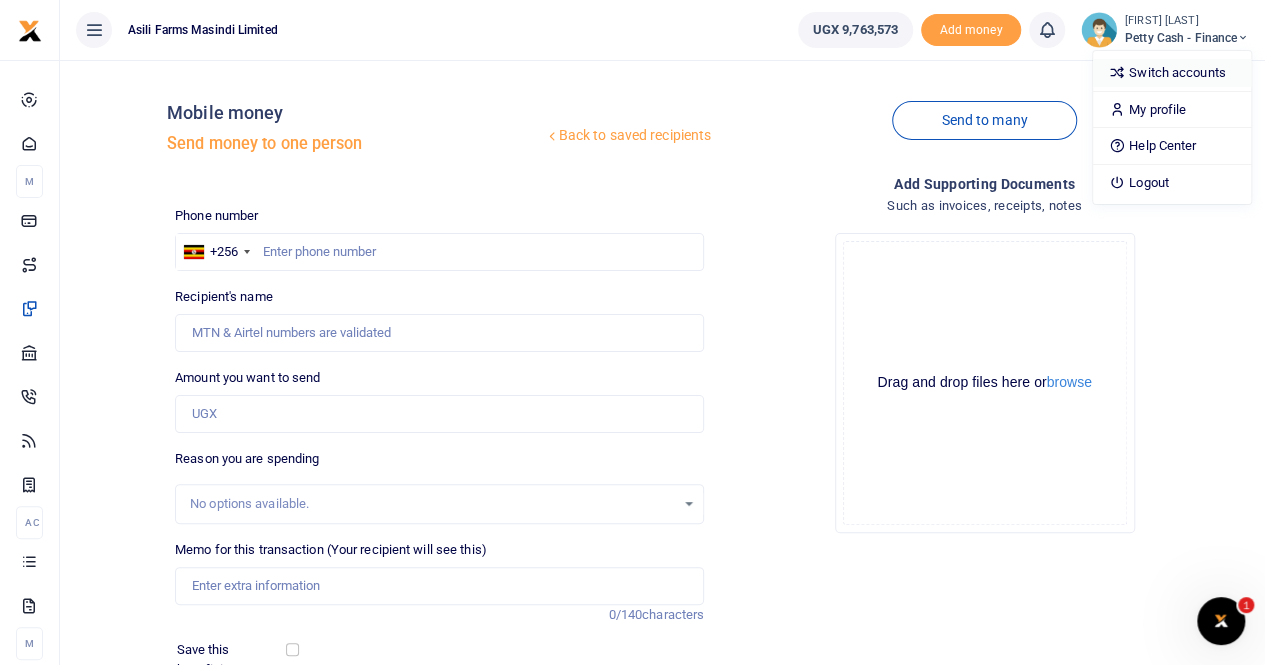 click on "Switch accounts" at bounding box center [1172, 73] 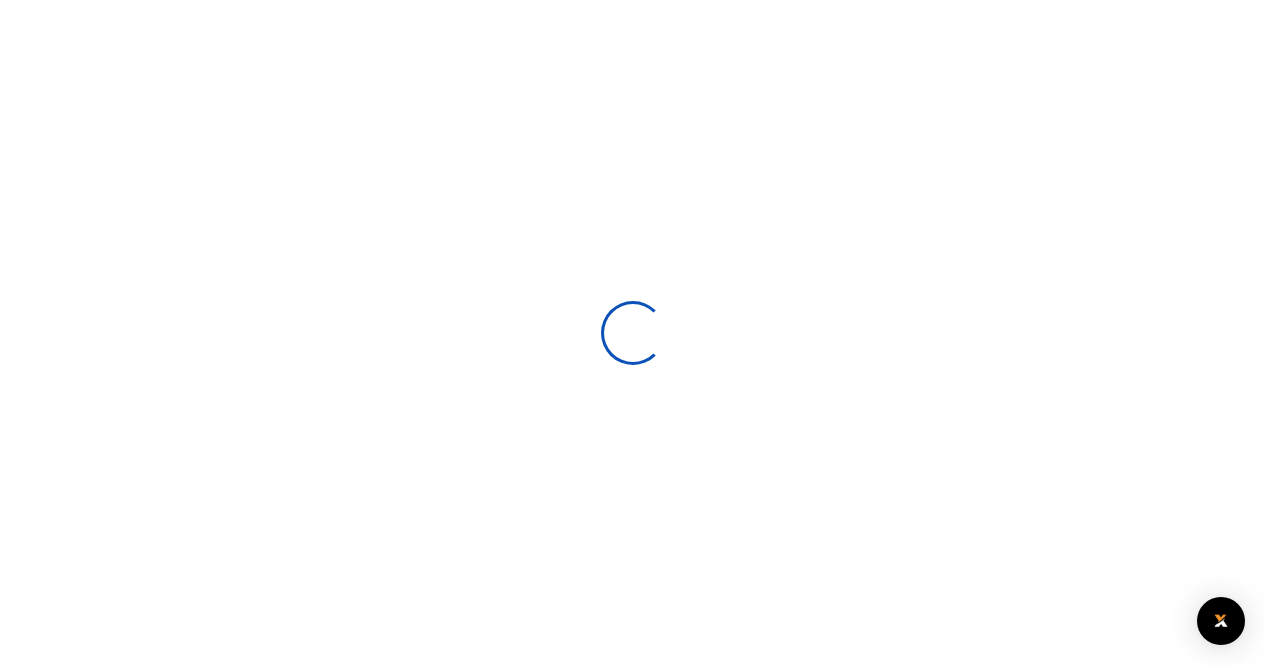scroll, scrollTop: 0, scrollLeft: 0, axis: both 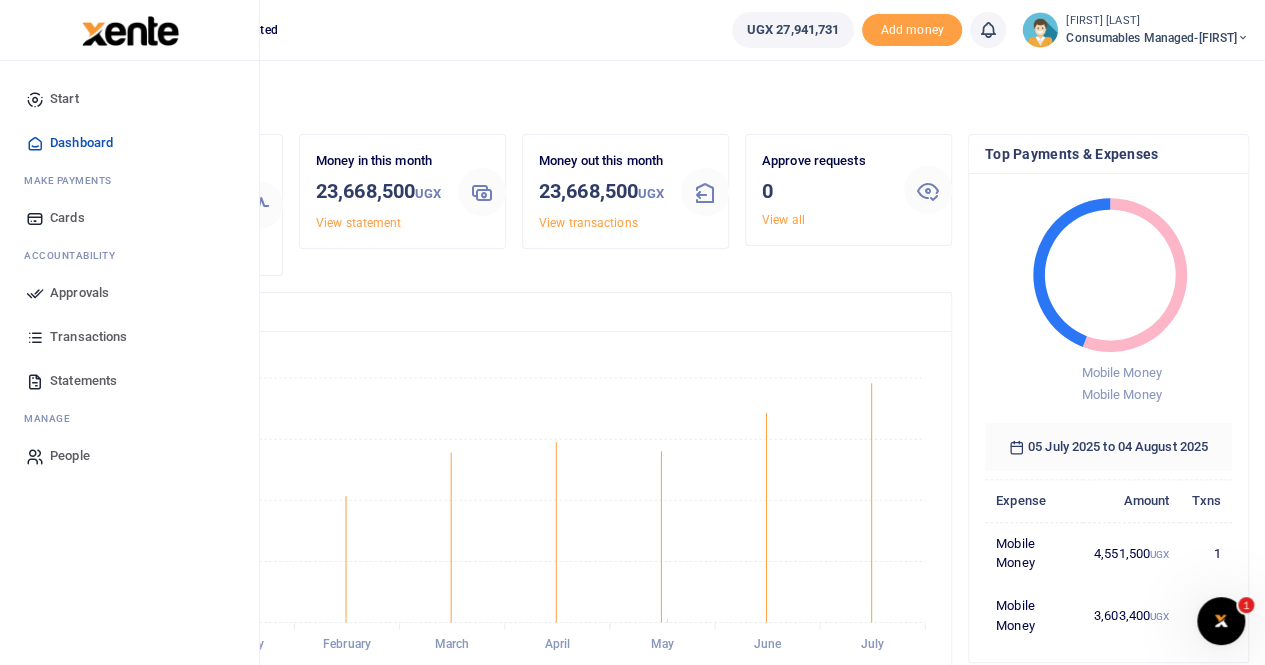 click on "Statements" at bounding box center (83, 381) 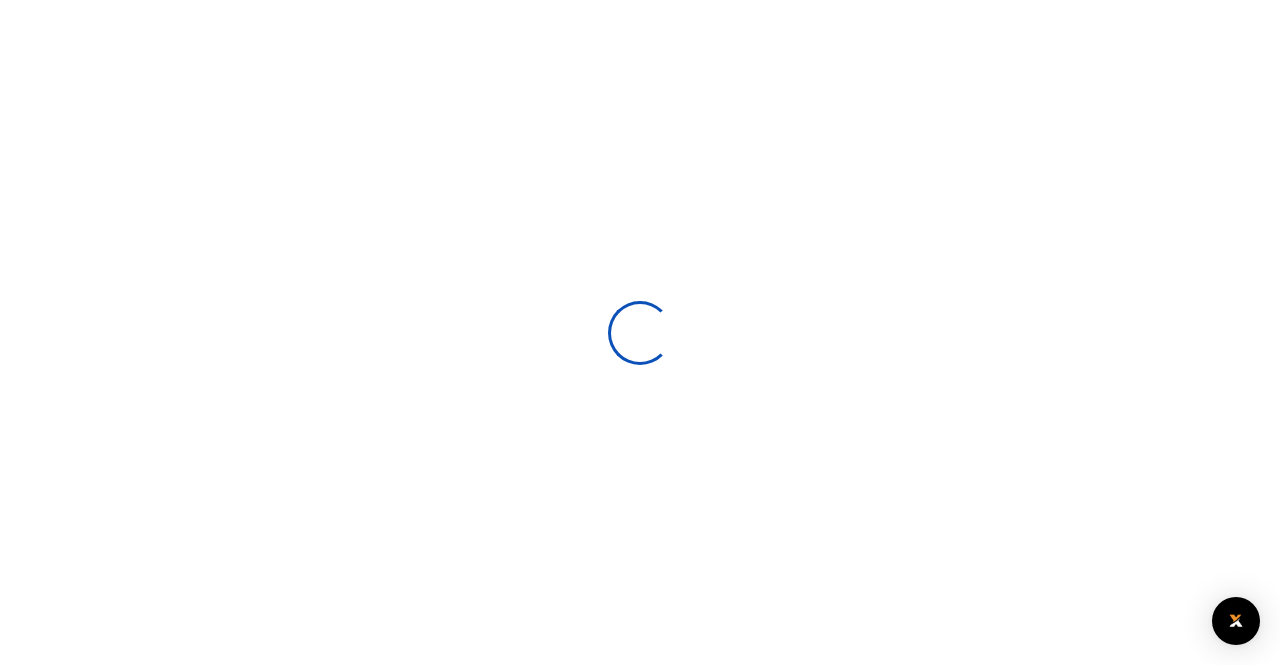 scroll, scrollTop: 0, scrollLeft: 0, axis: both 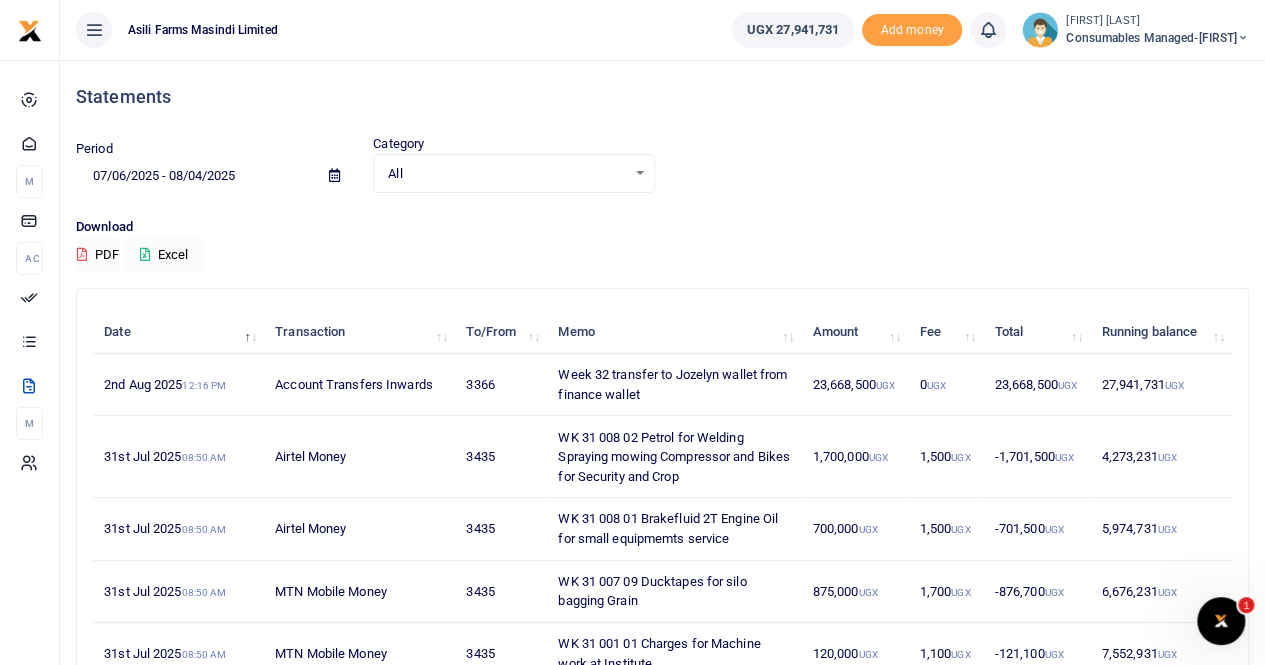 click at bounding box center [334, 175] 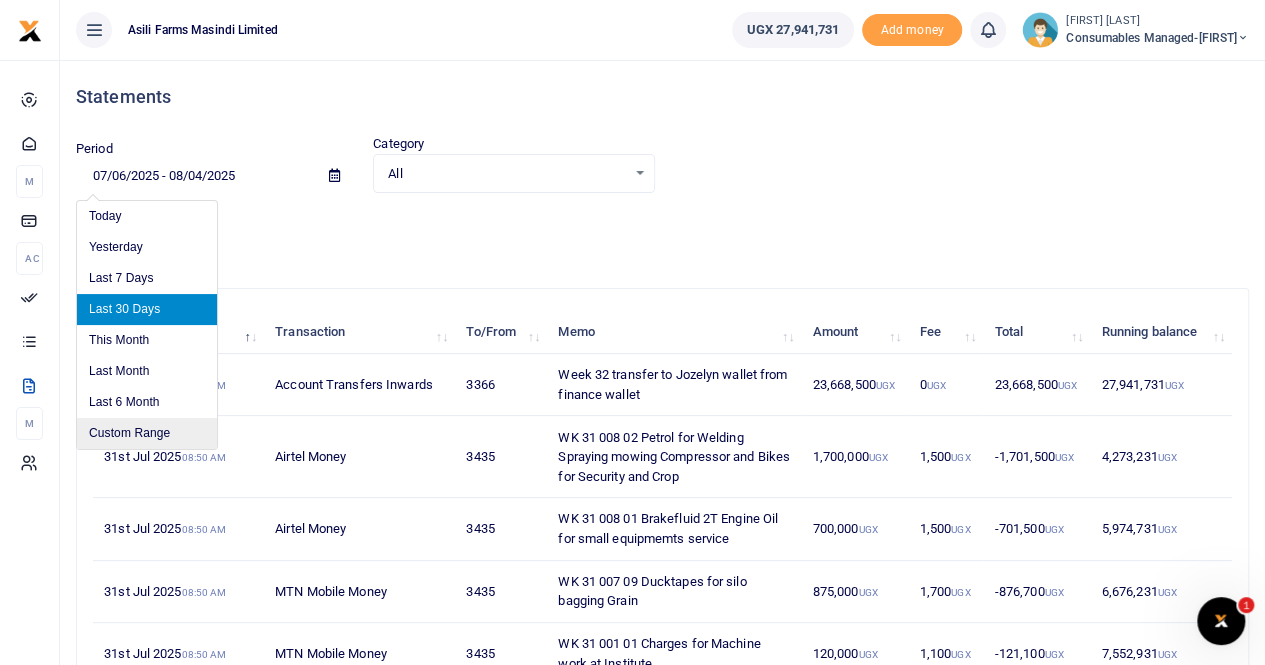 click on "Custom Range" at bounding box center (147, 433) 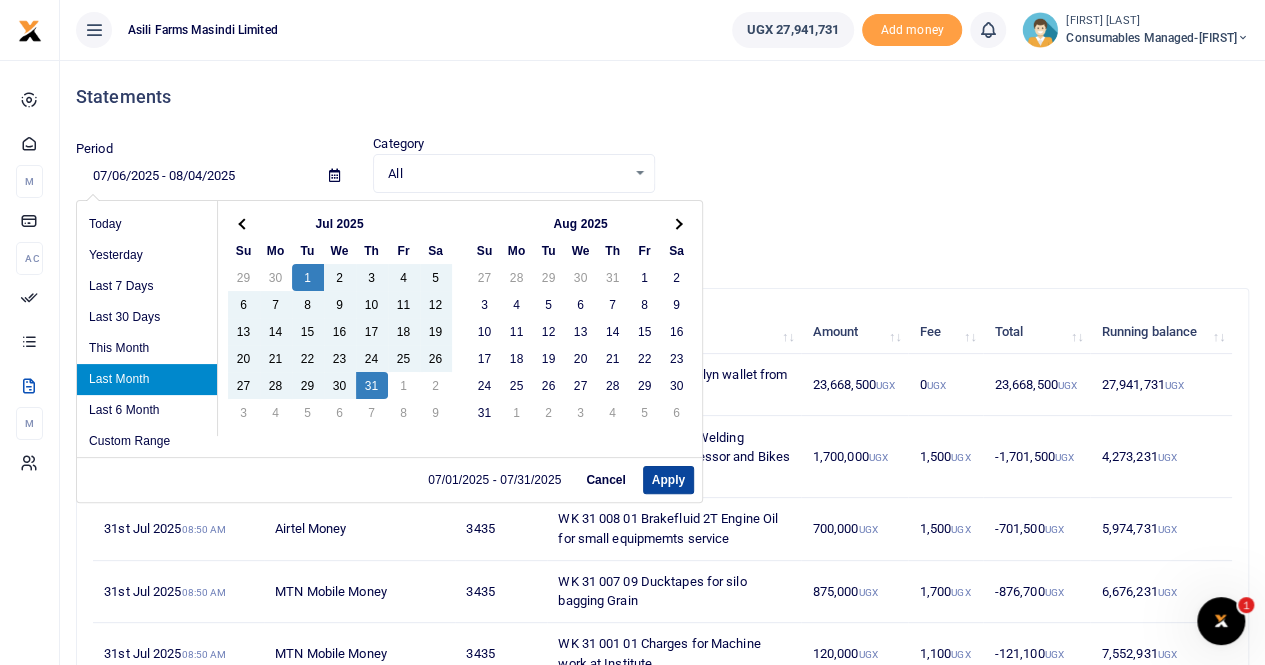 click on "Apply" at bounding box center [668, 480] 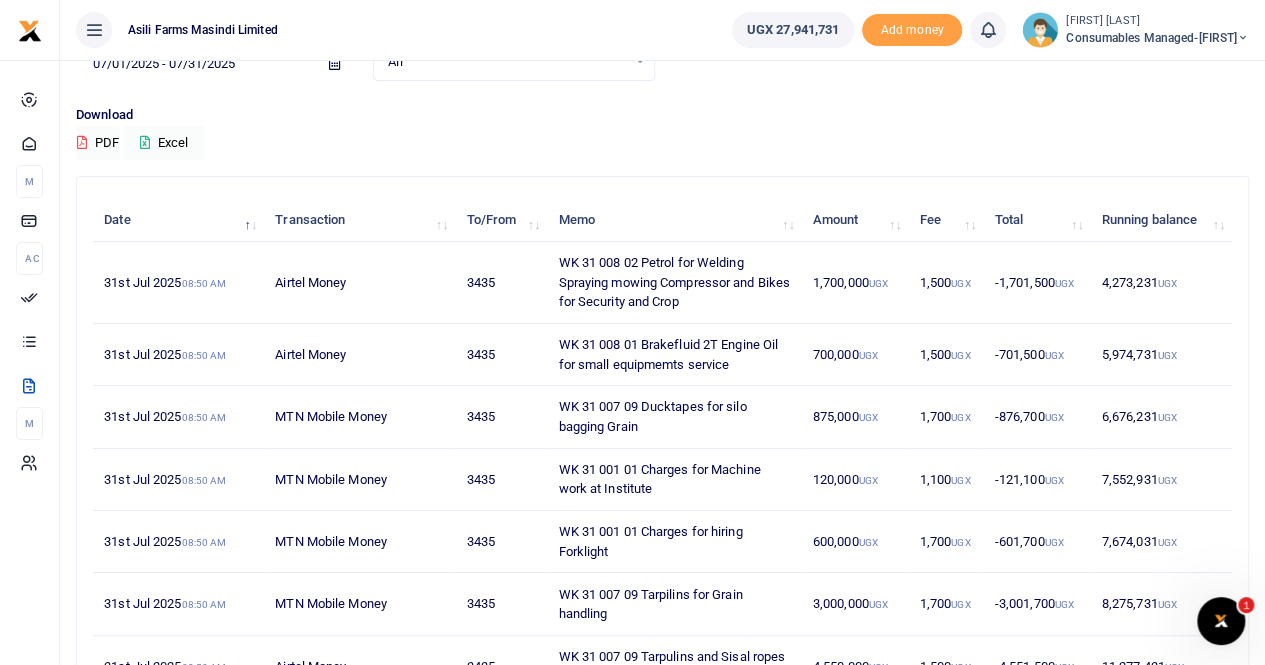 scroll, scrollTop: 0, scrollLeft: 0, axis: both 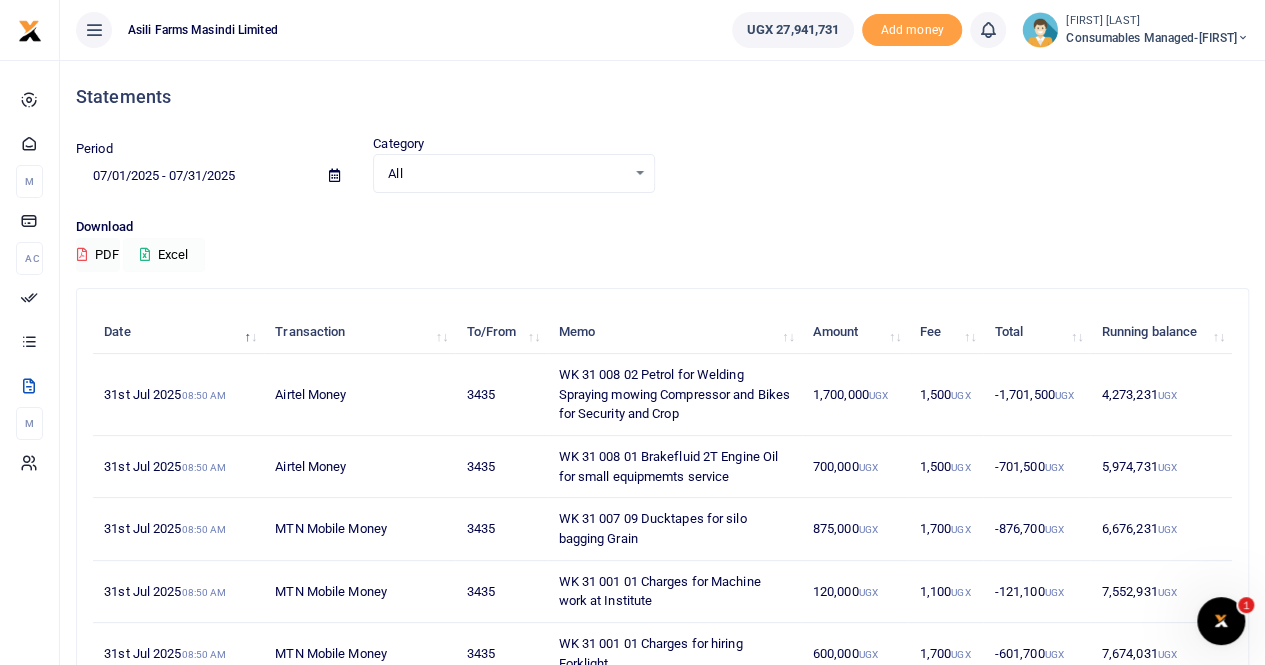 click on "Excel" at bounding box center [164, 255] 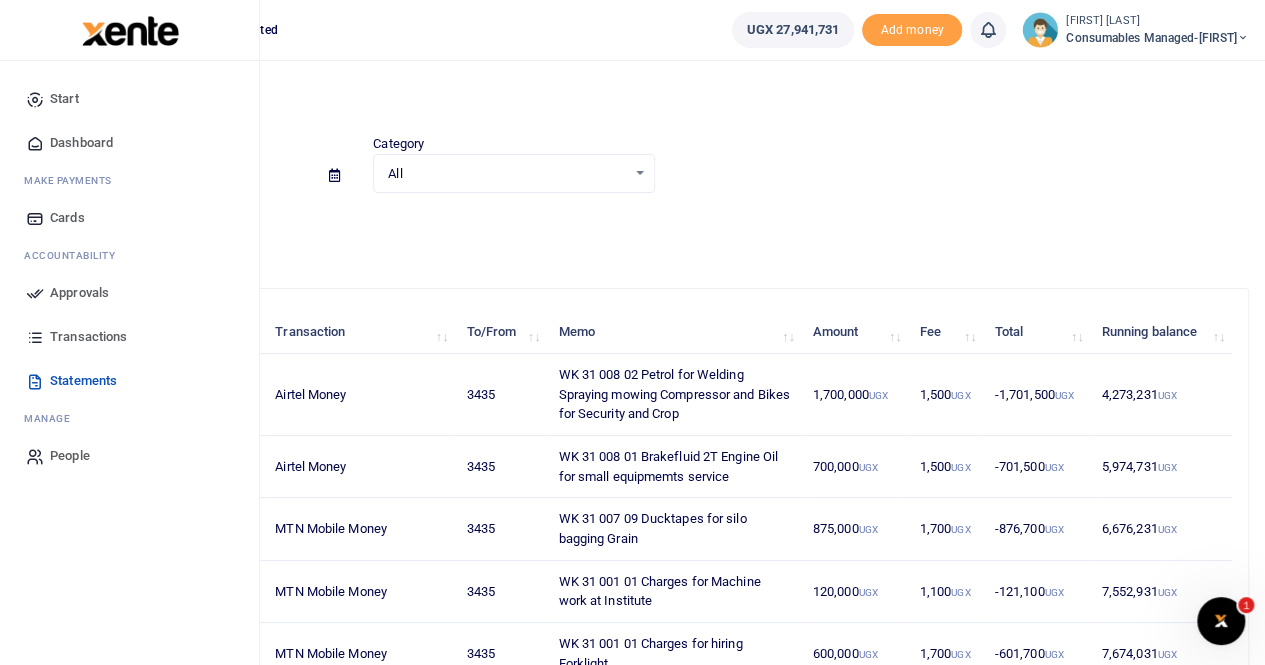 click on "Transactions" at bounding box center (88, 337) 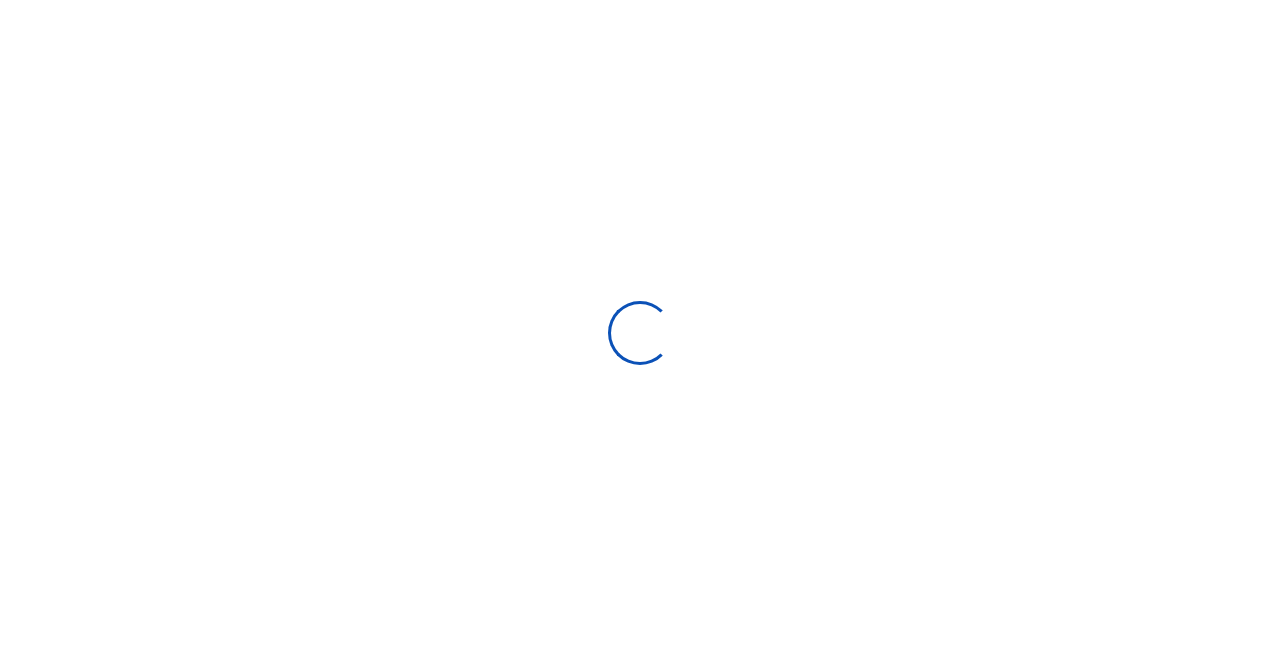 type on "07/06/2025 - 08/04/2025" 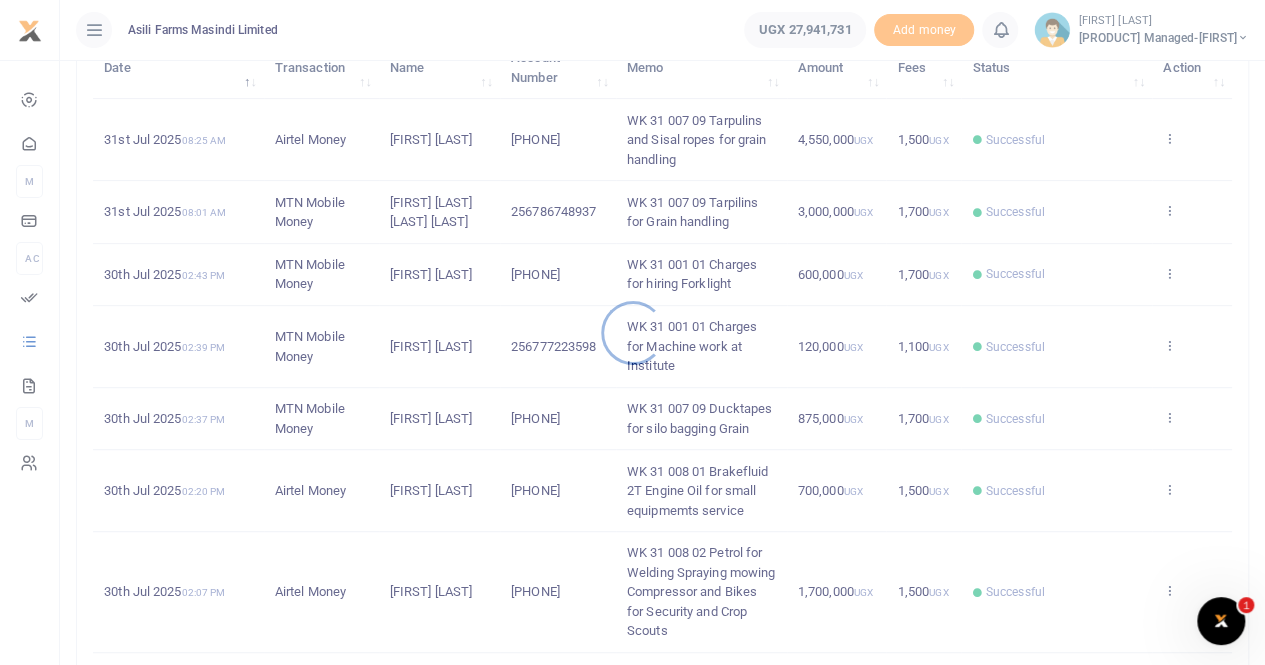 scroll, scrollTop: 100, scrollLeft: 0, axis: vertical 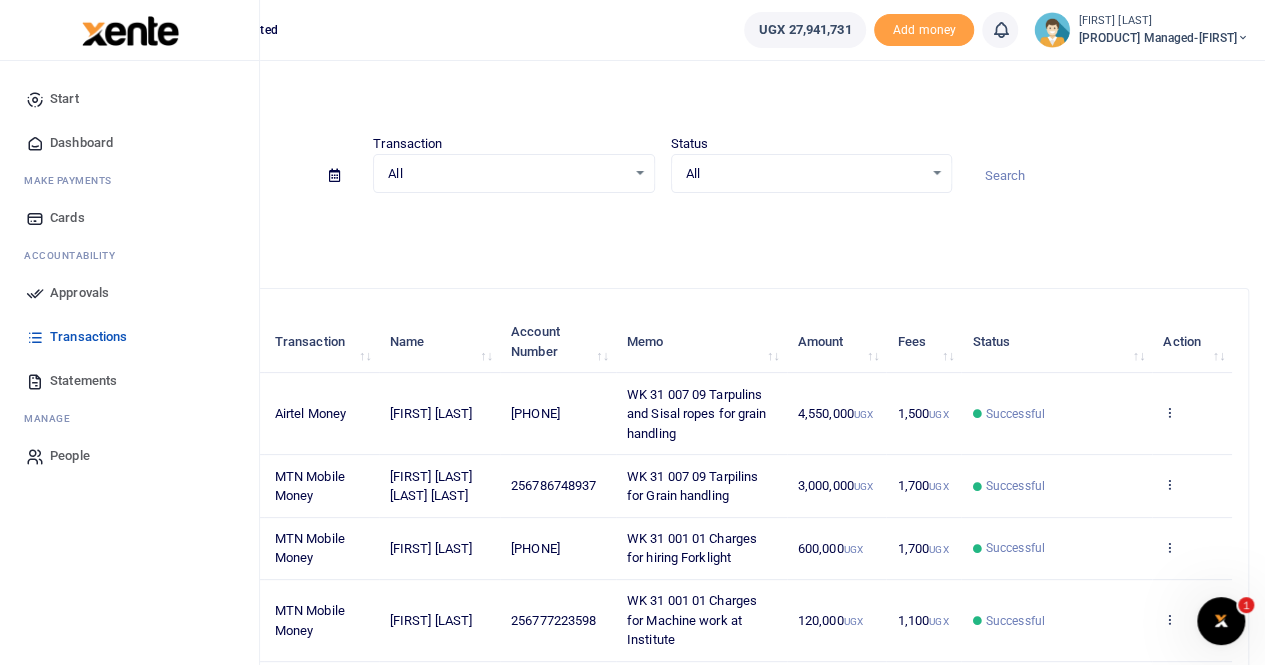 click on "Transactions" at bounding box center (88, 337) 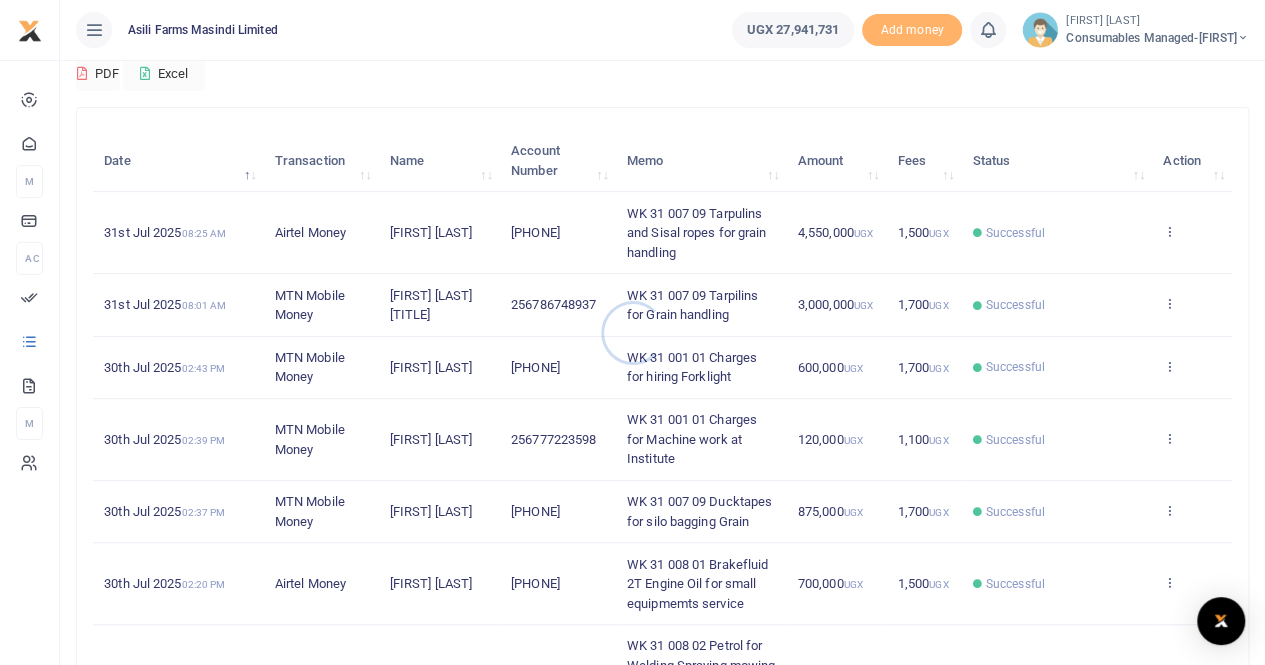 scroll, scrollTop: 200, scrollLeft: 0, axis: vertical 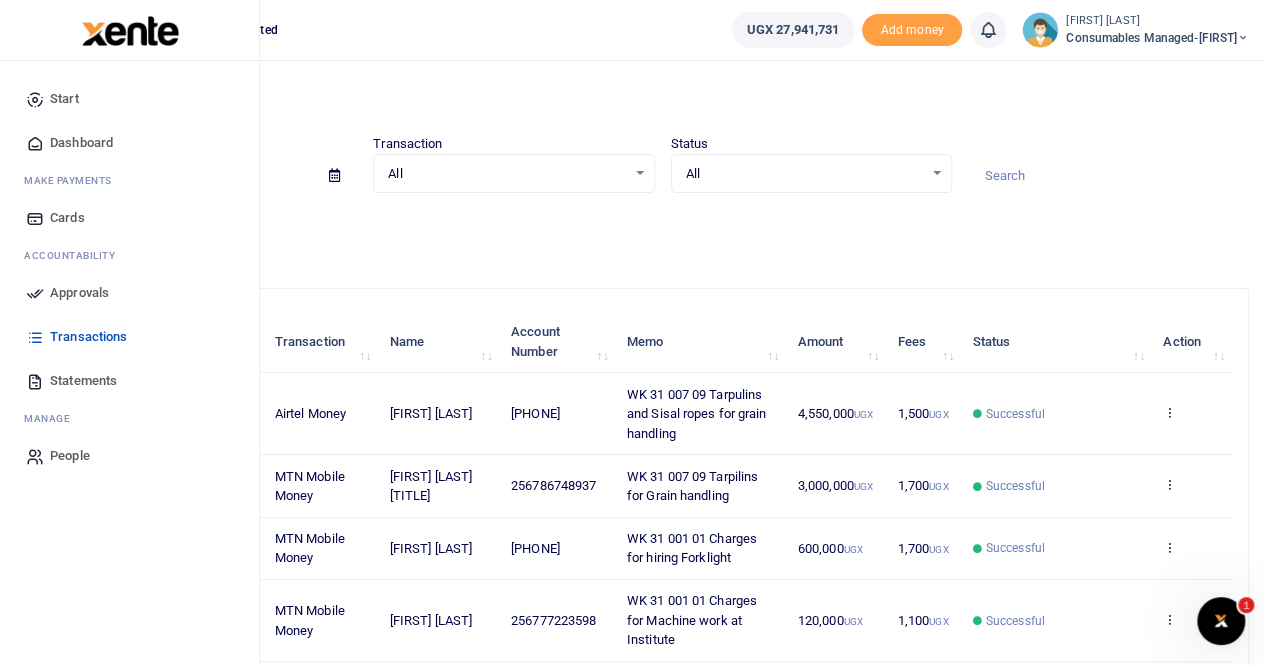 click on "Transactions" at bounding box center [88, 337] 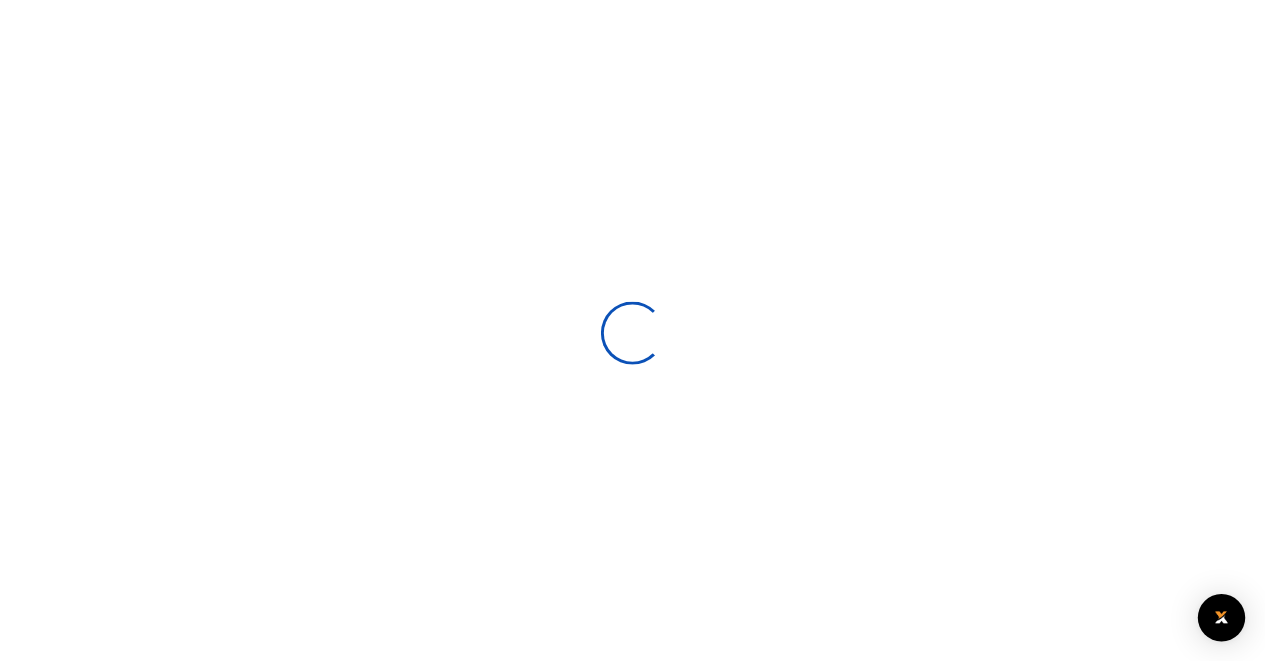 scroll, scrollTop: 0, scrollLeft: 0, axis: both 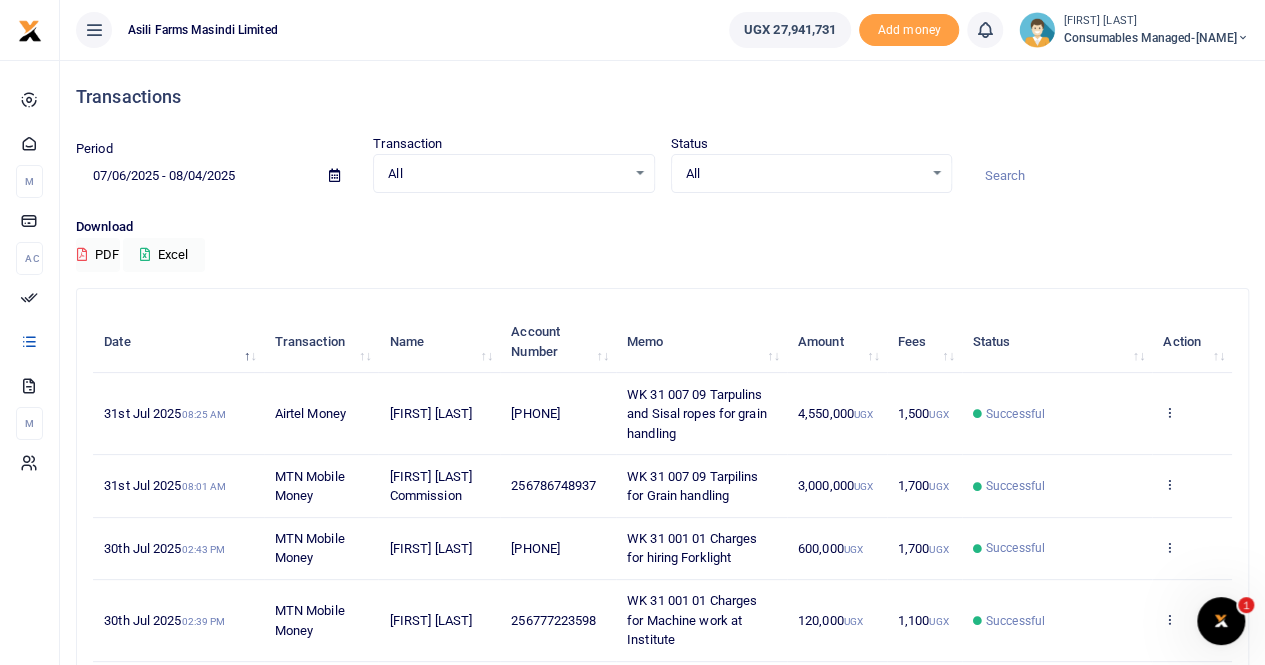 click at bounding box center (334, 175) 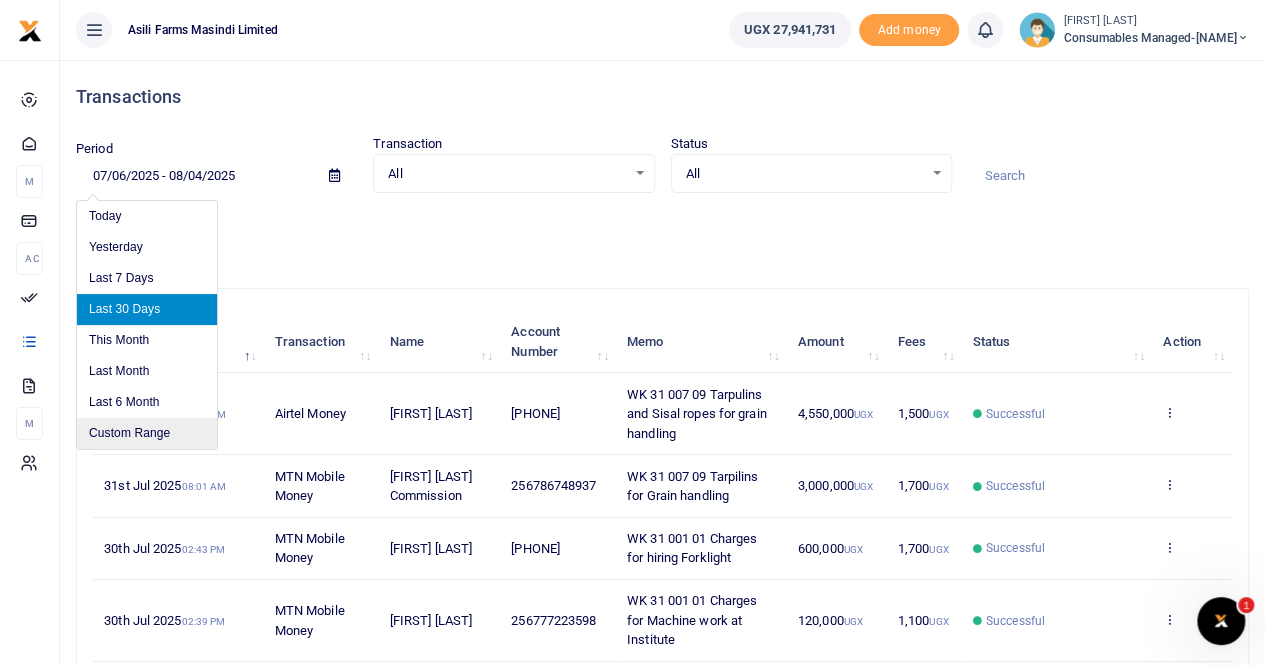 click on "Custom Range" at bounding box center [147, 433] 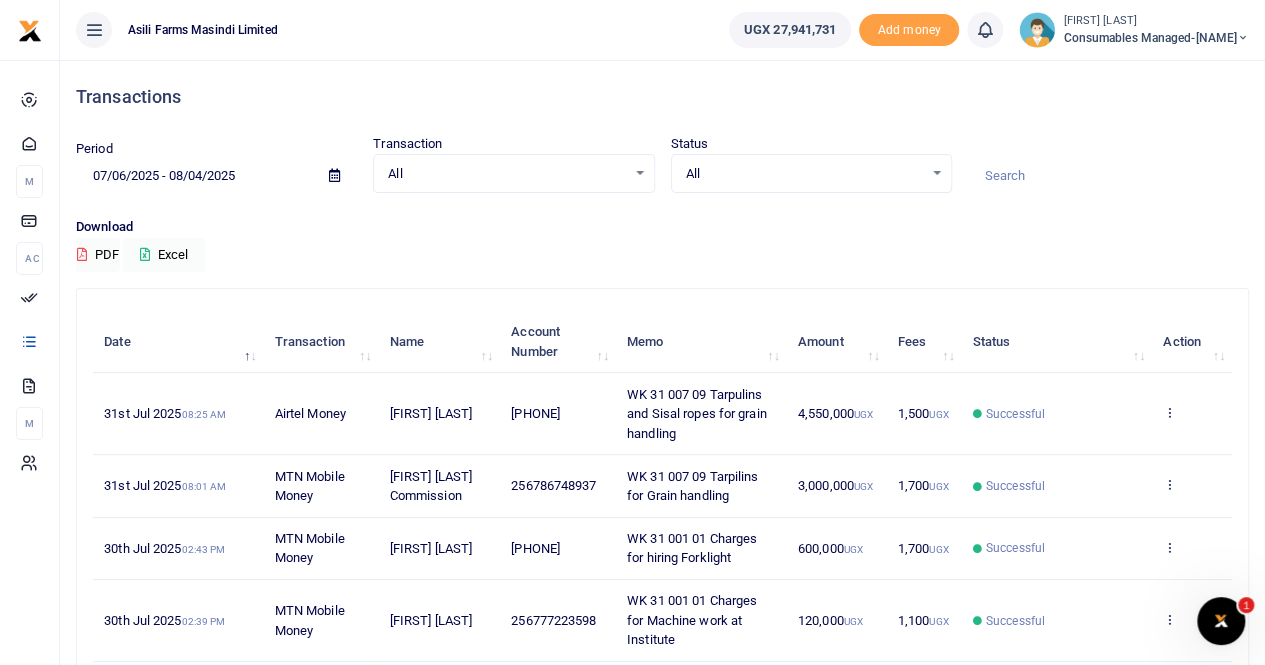 click at bounding box center [334, 175] 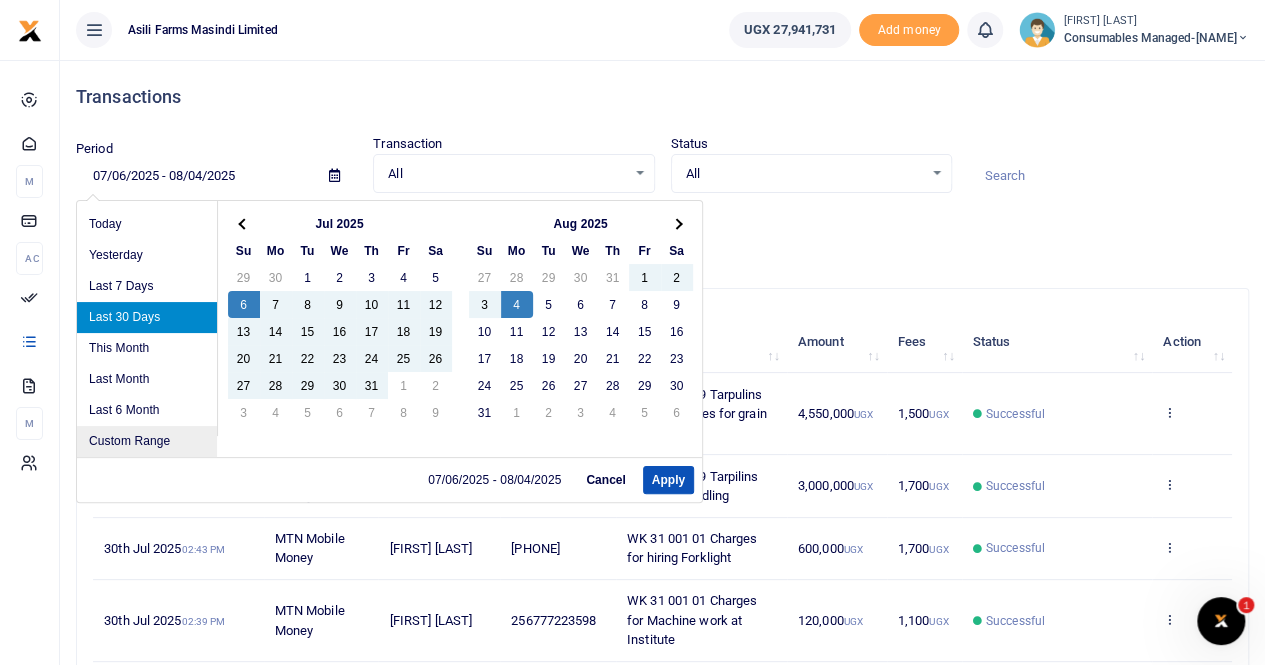 click on "Custom Range" at bounding box center (147, 441) 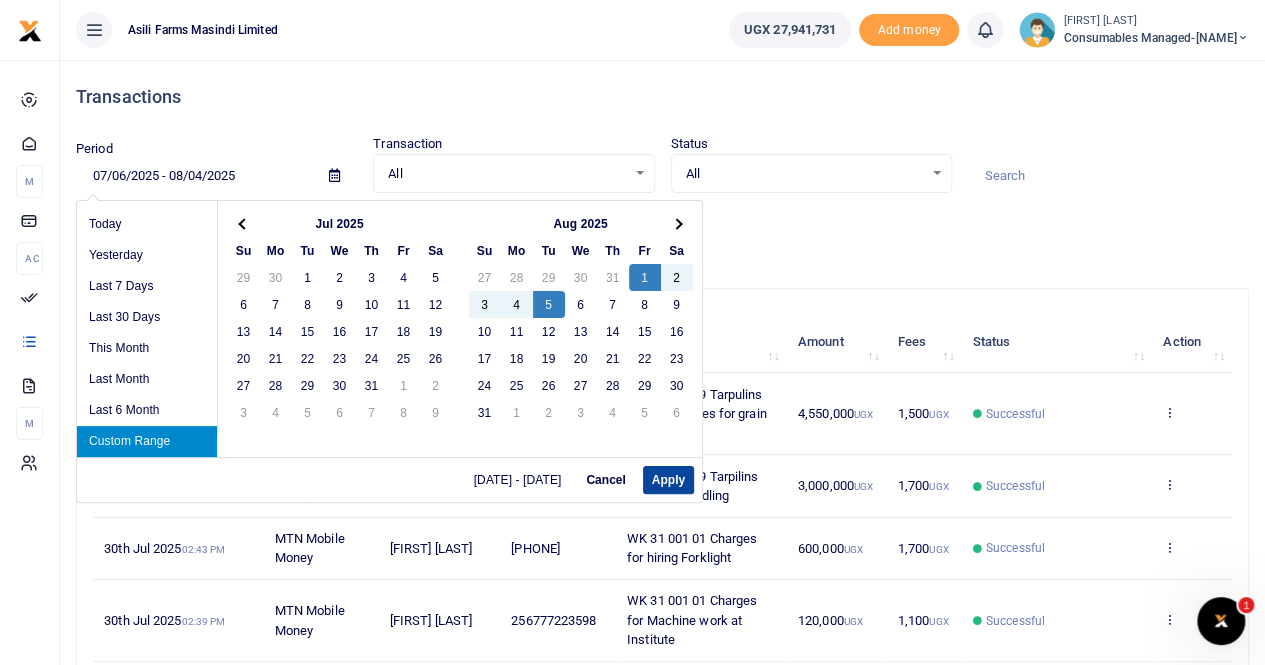 click on "Apply" at bounding box center [668, 480] 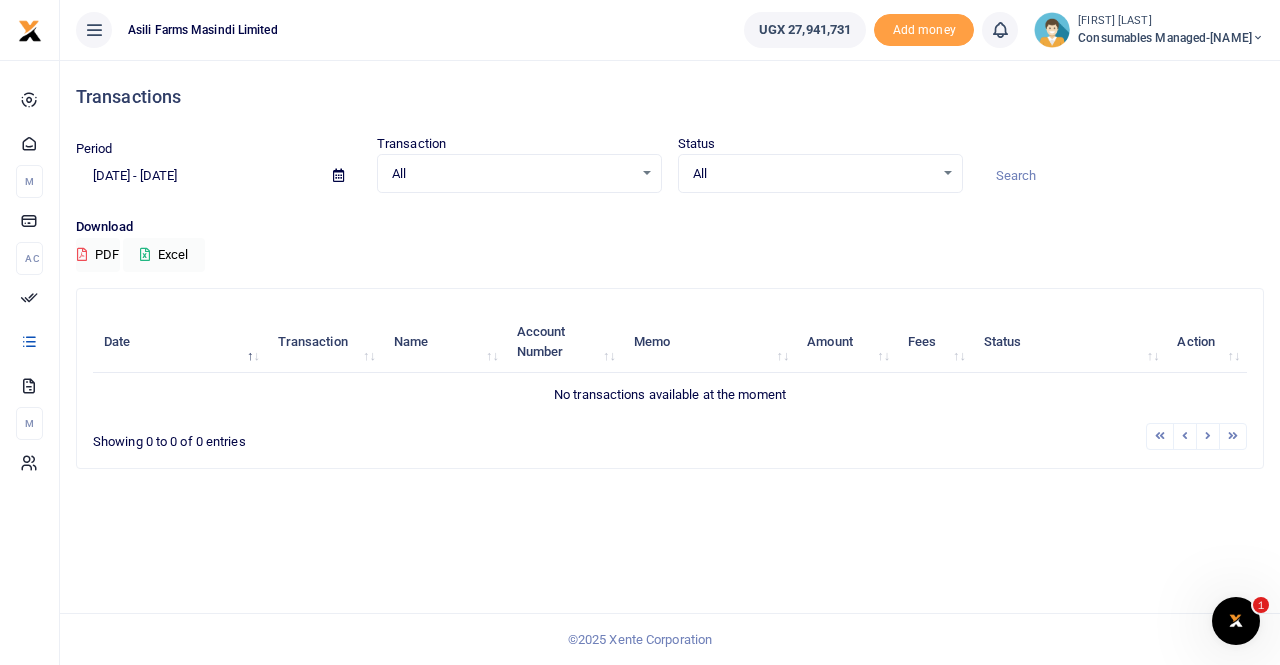 click at bounding box center [338, 175] 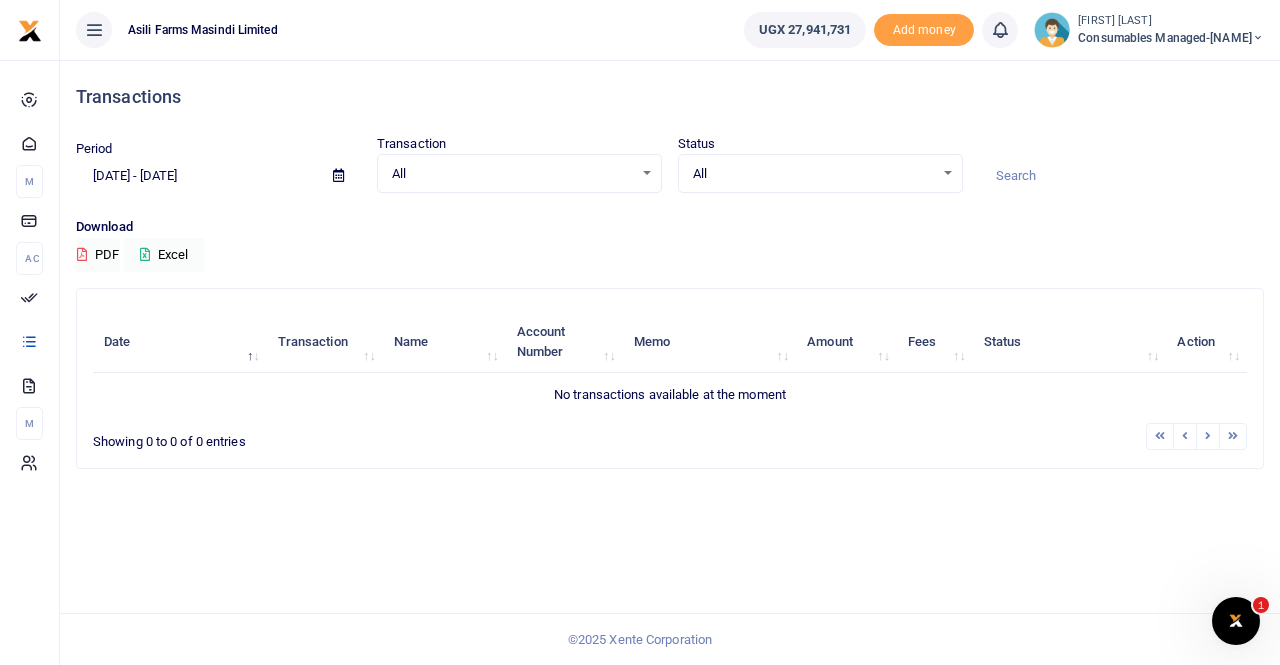 click on "[FIRST] [LAST]" at bounding box center [1171, 21] 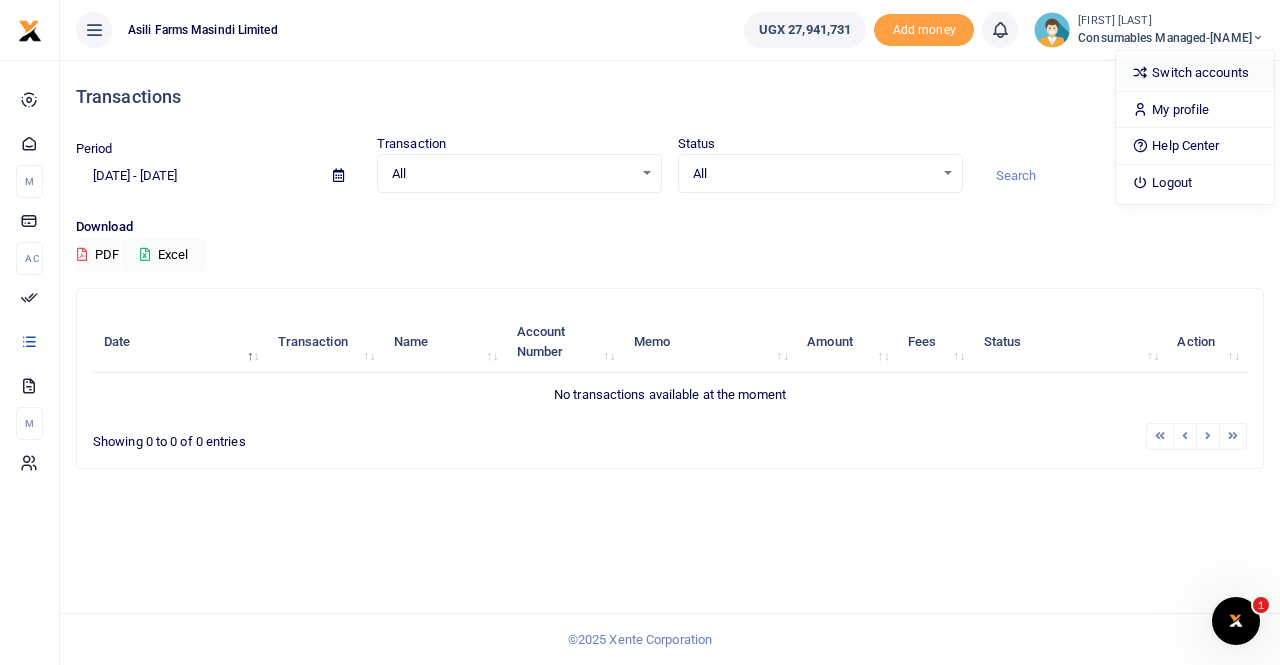 click on "Switch accounts" at bounding box center (1195, 73) 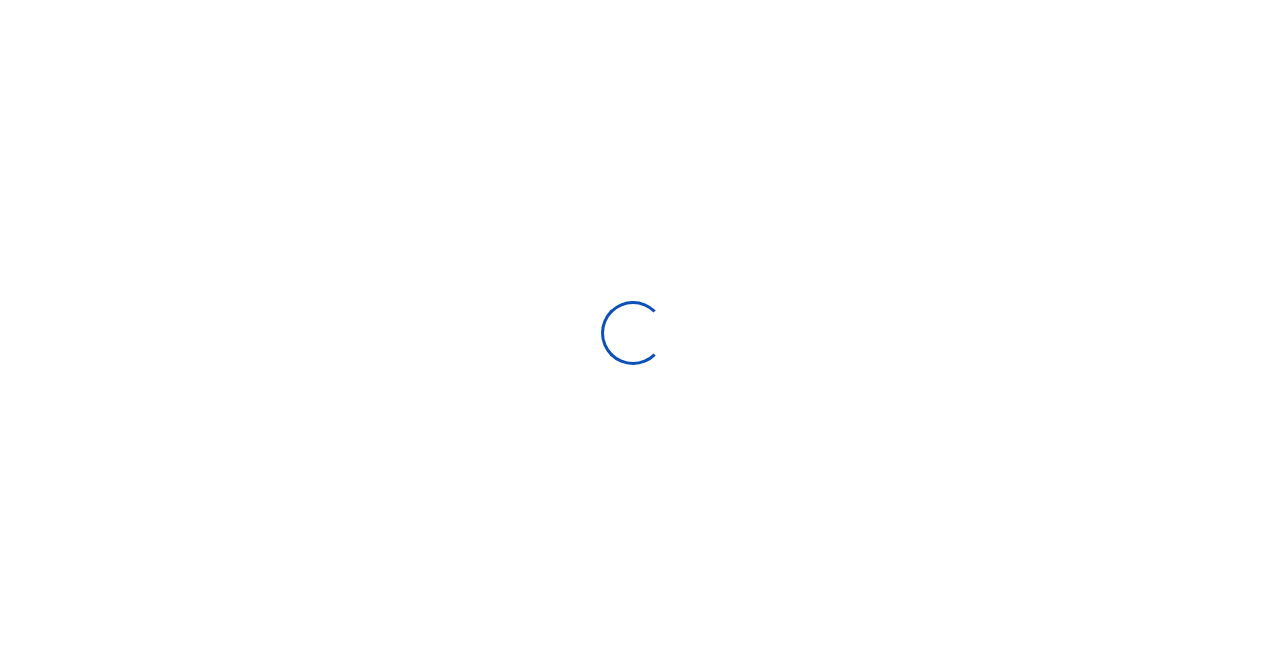 scroll, scrollTop: 0, scrollLeft: 0, axis: both 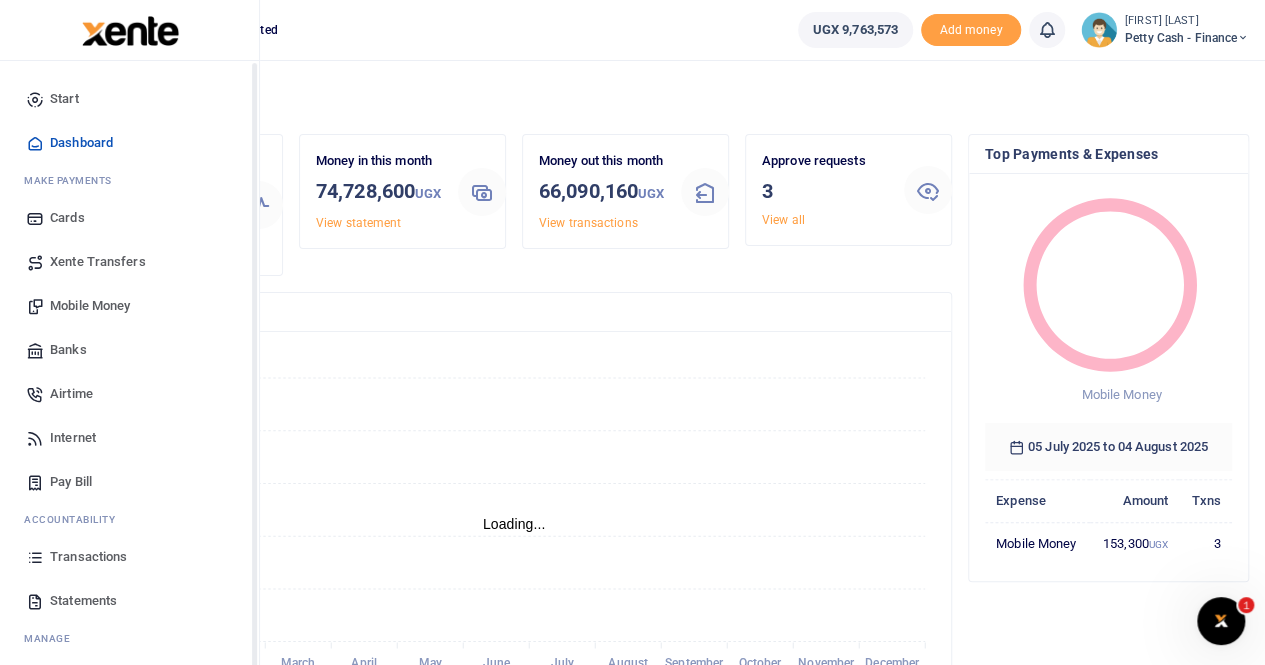 click on "Transactions" at bounding box center (88, 557) 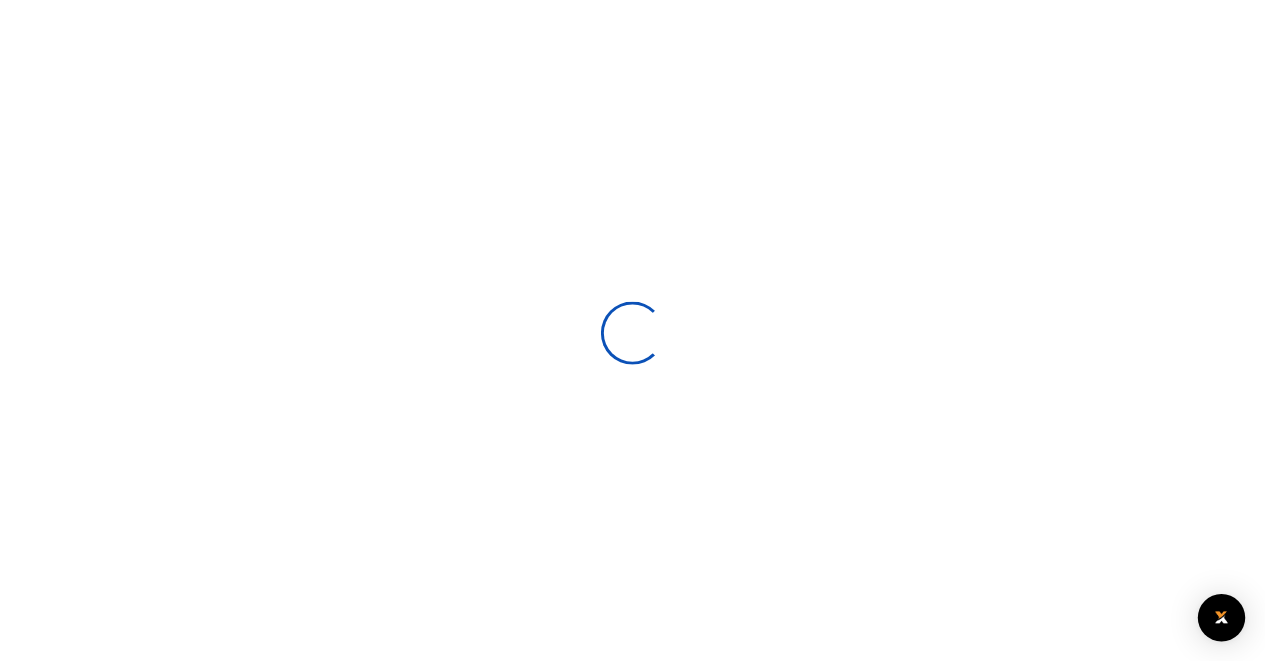 scroll, scrollTop: 0, scrollLeft: 0, axis: both 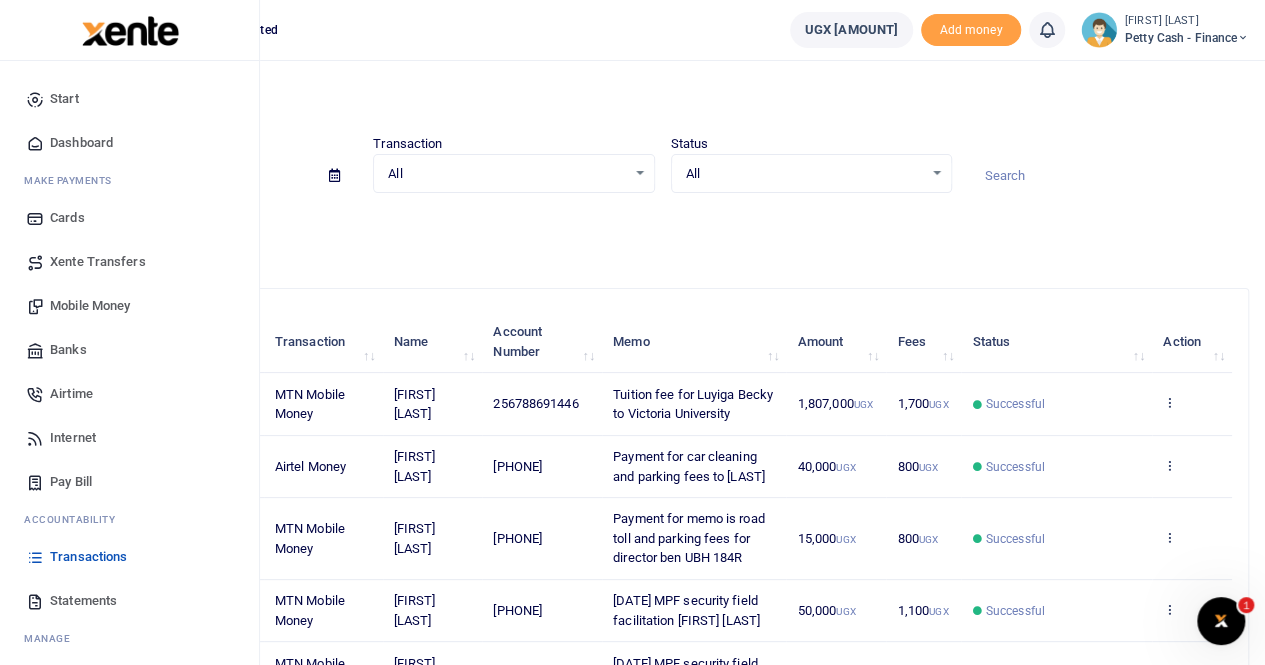 click on "Mobile Money" at bounding box center [90, 306] 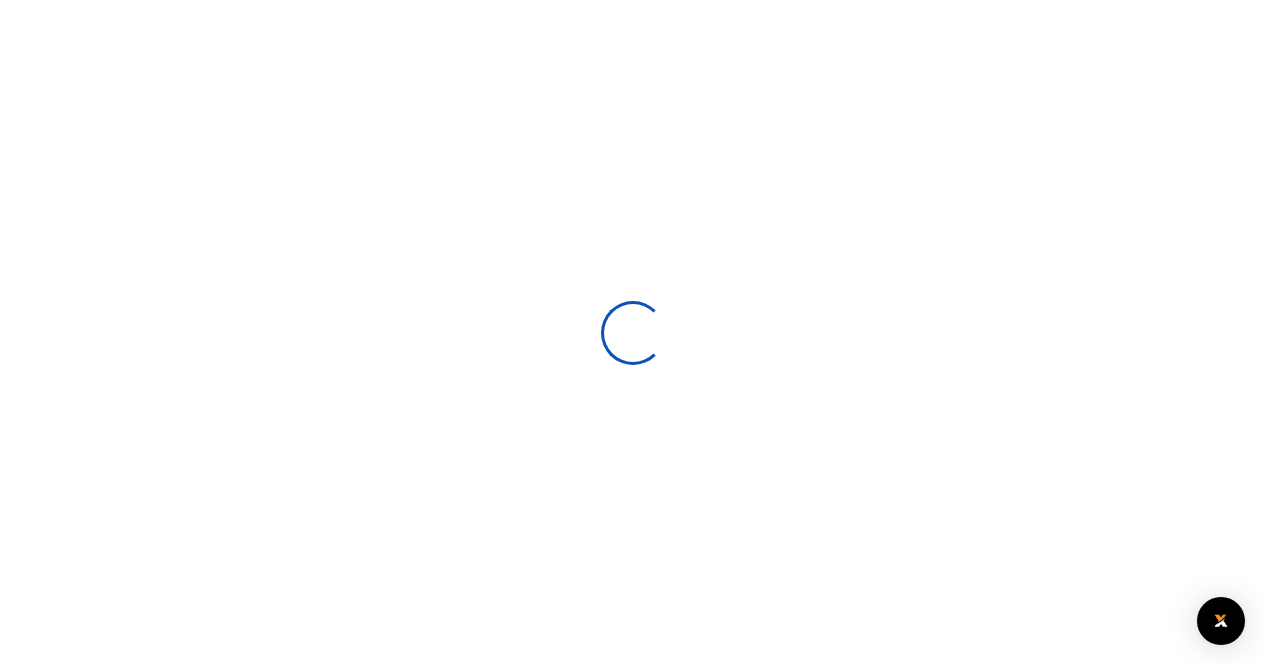 scroll, scrollTop: 0, scrollLeft: 0, axis: both 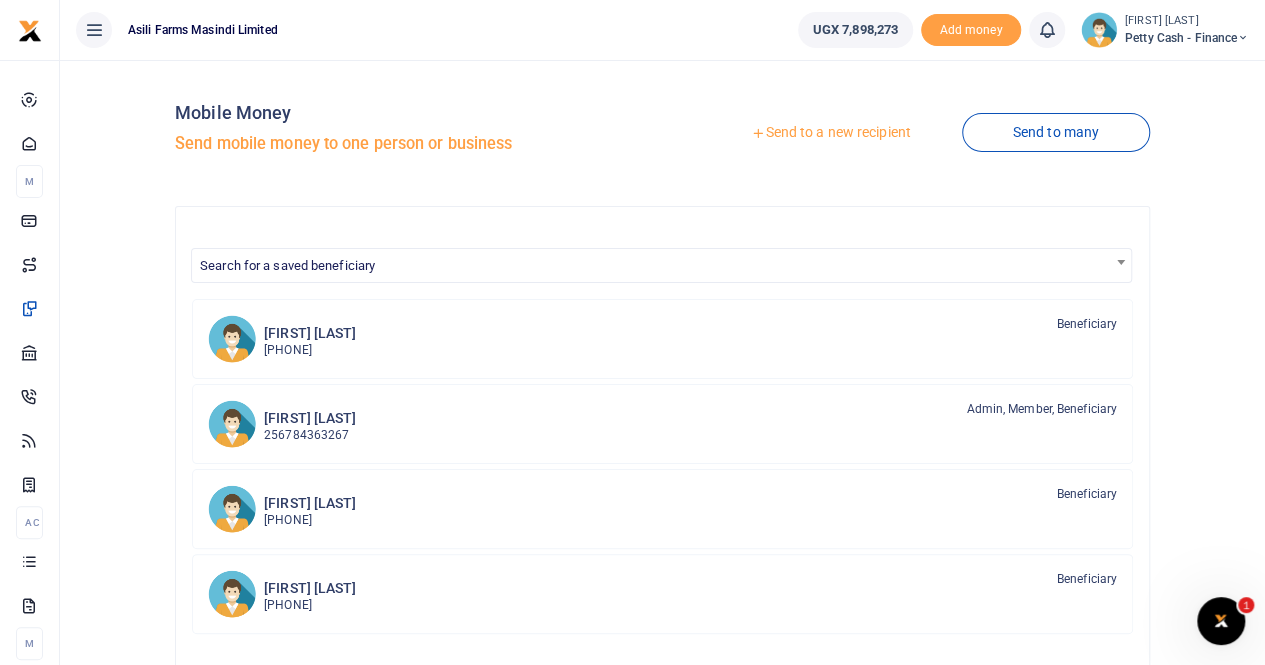 click on "Send to a new recipient" at bounding box center [830, 133] 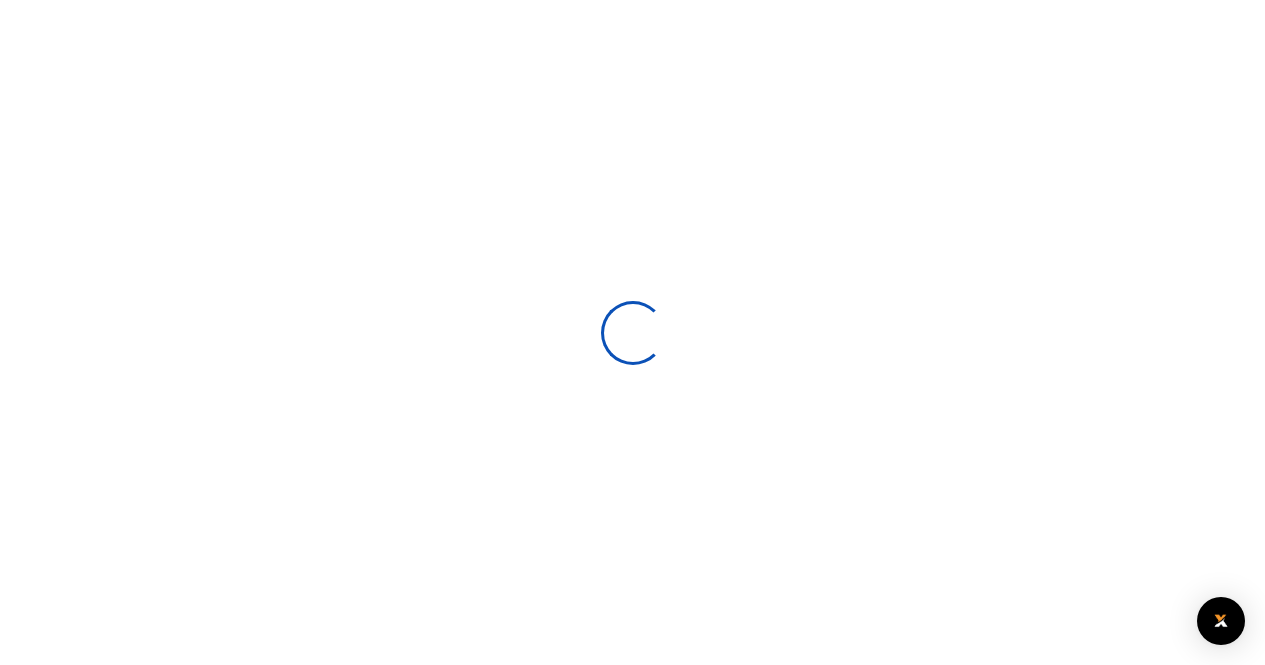 select 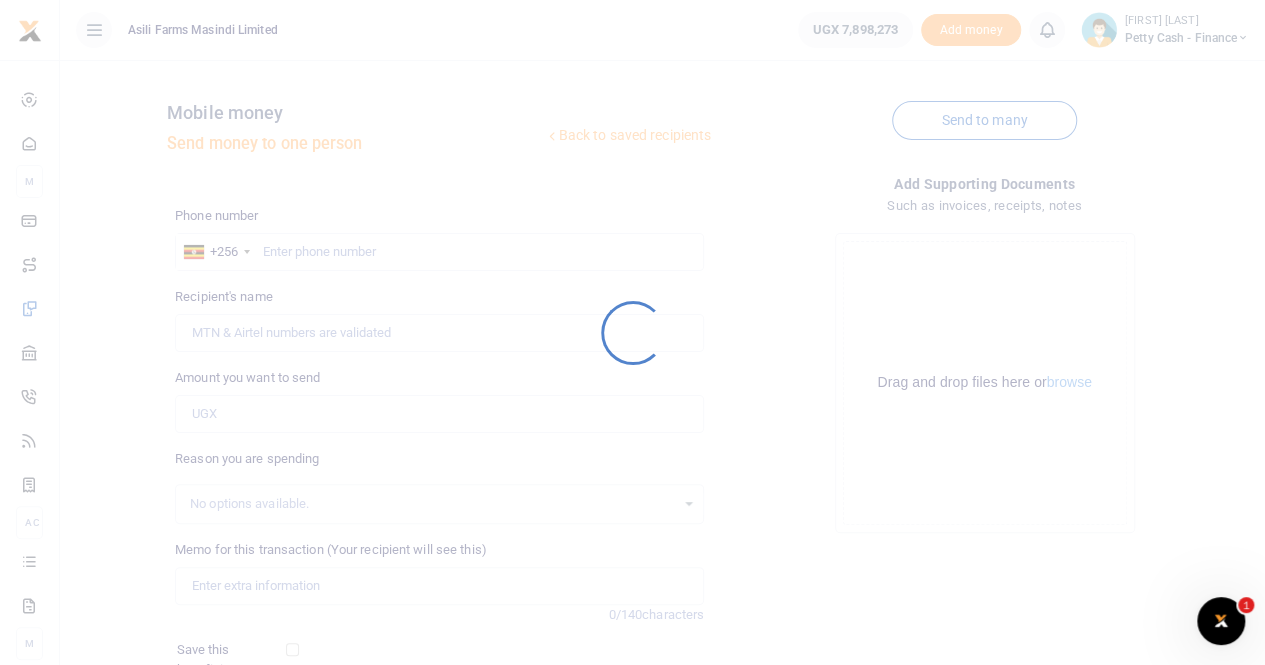 scroll, scrollTop: 0, scrollLeft: 0, axis: both 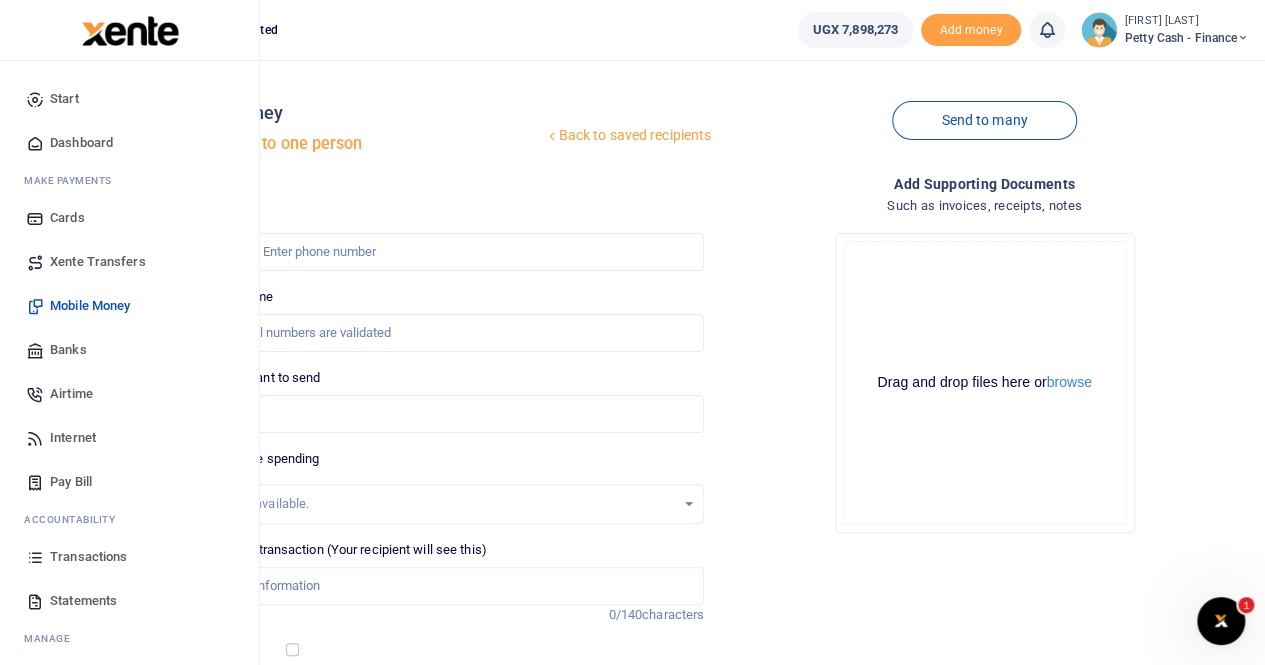click on "Banks" at bounding box center [68, 350] 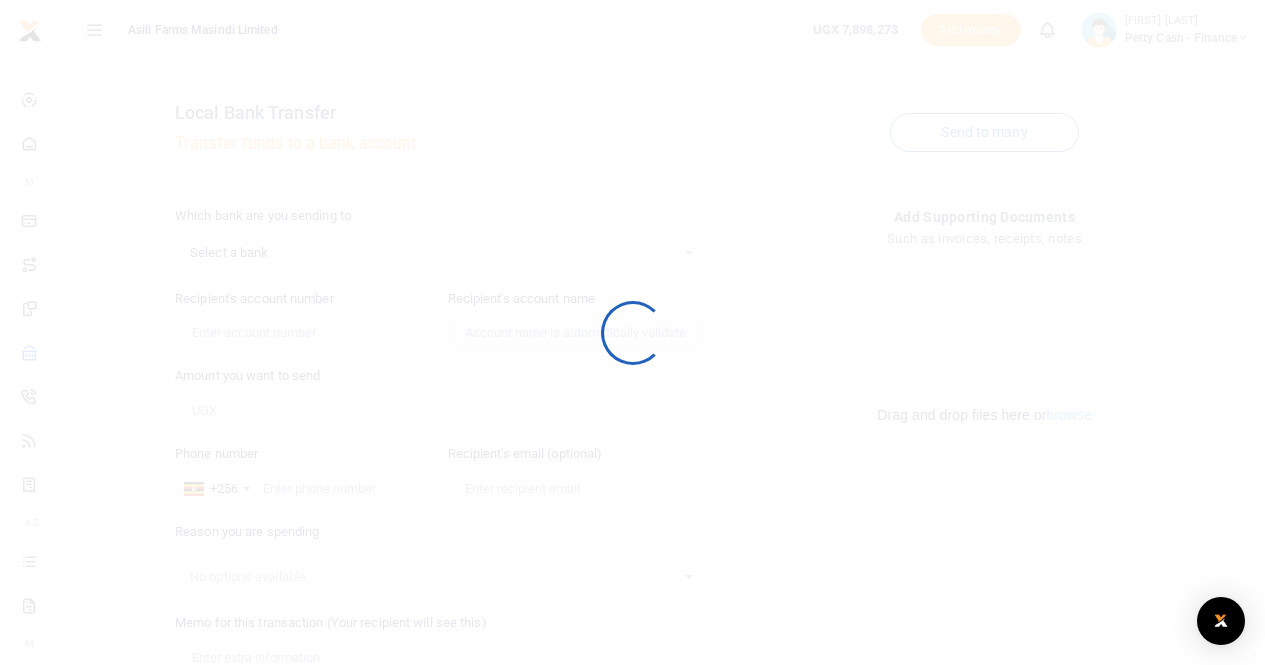scroll, scrollTop: 0, scrollLeft: 0, axis: both 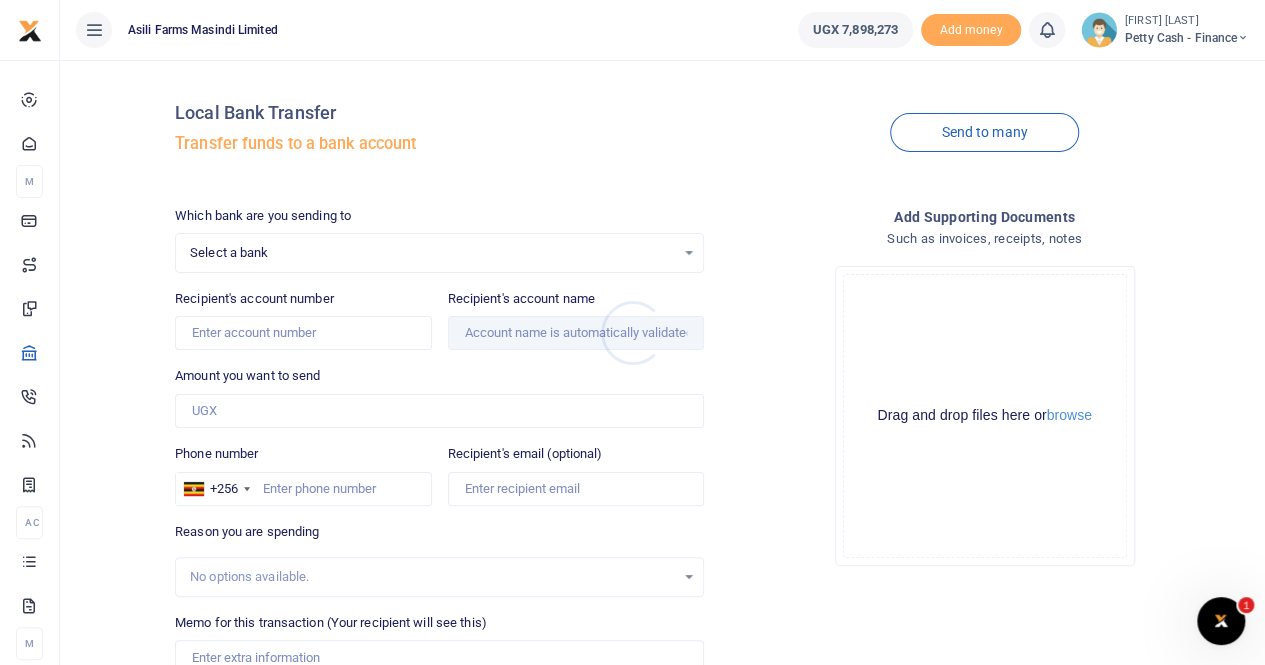 click at bounding box center (632, 332) 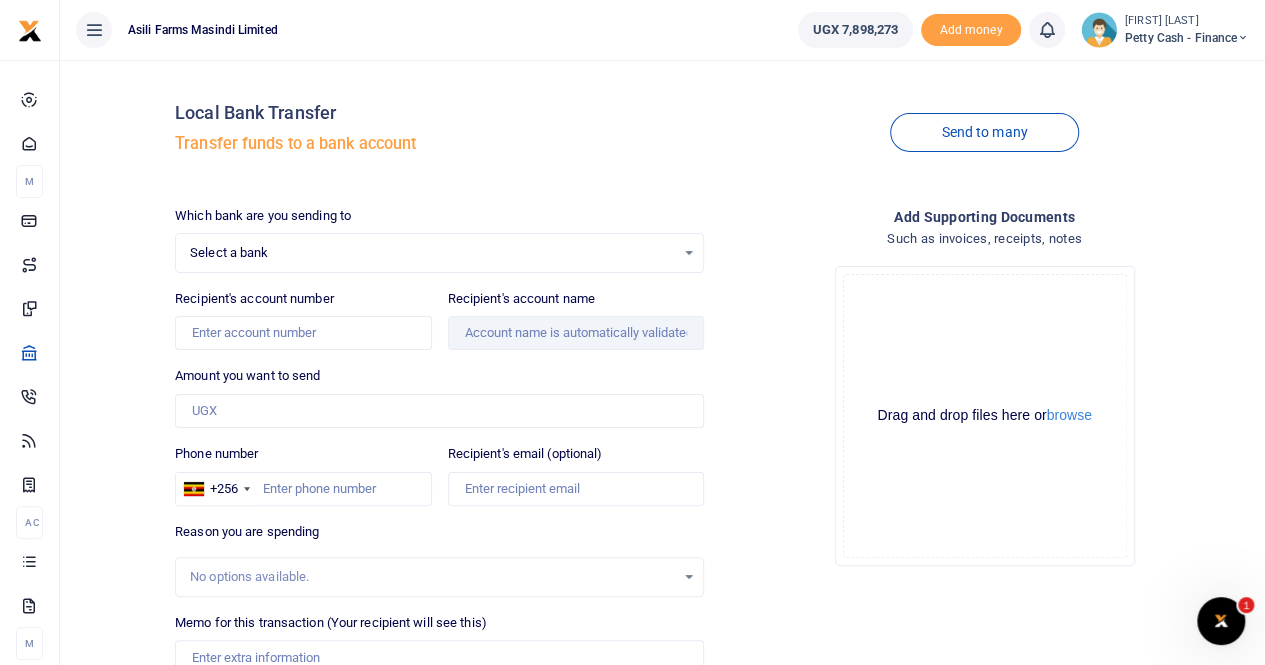 click on "Select a bank" at bounding box center (432, 253) 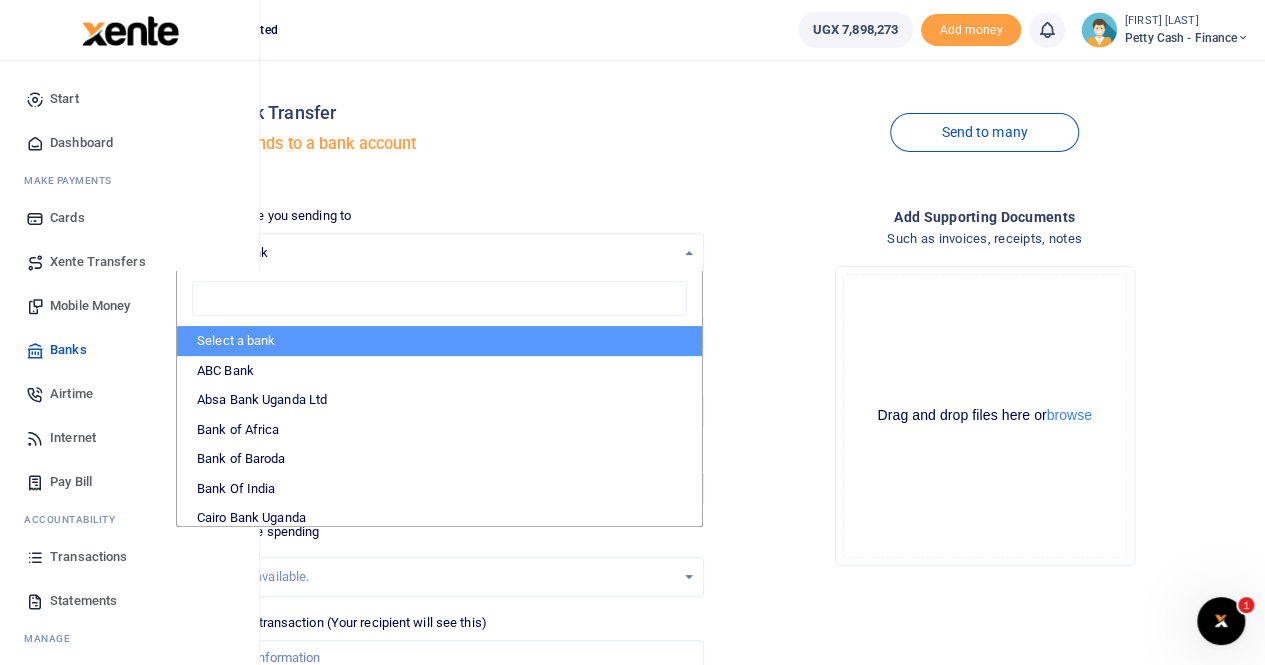 click on "Mobile Money" at bounding box center (90, 306) 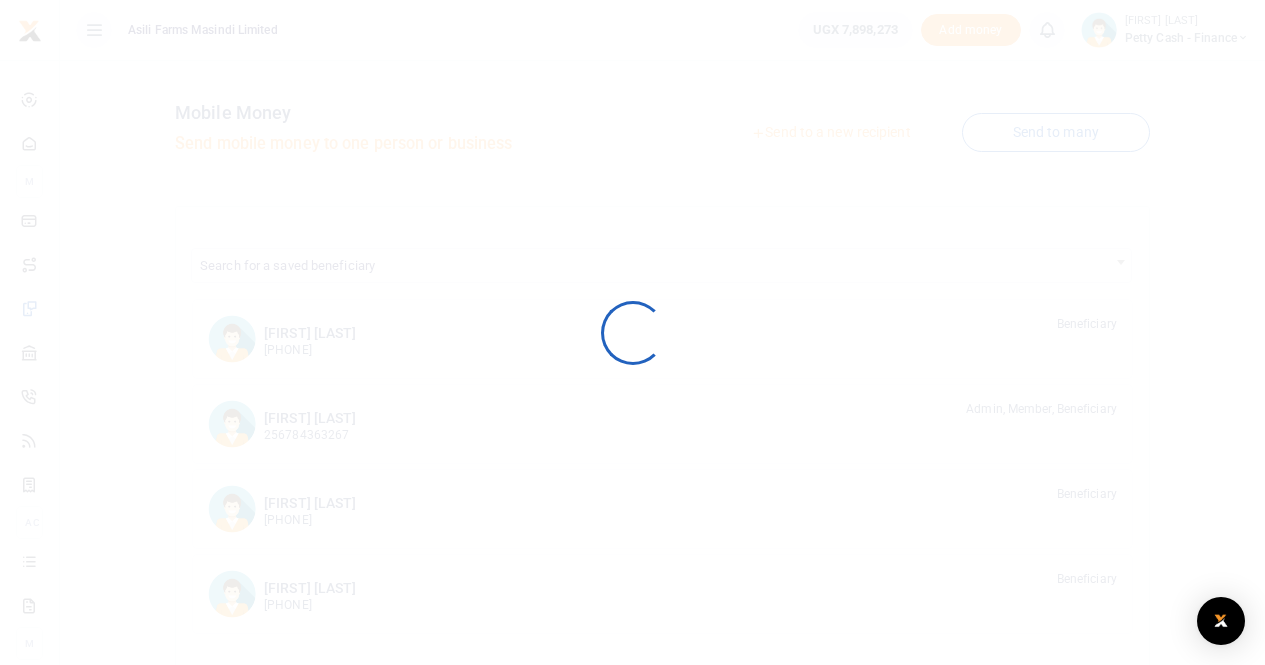 scroll, scrollTop: 0, scrollLeft: 0, axis: both 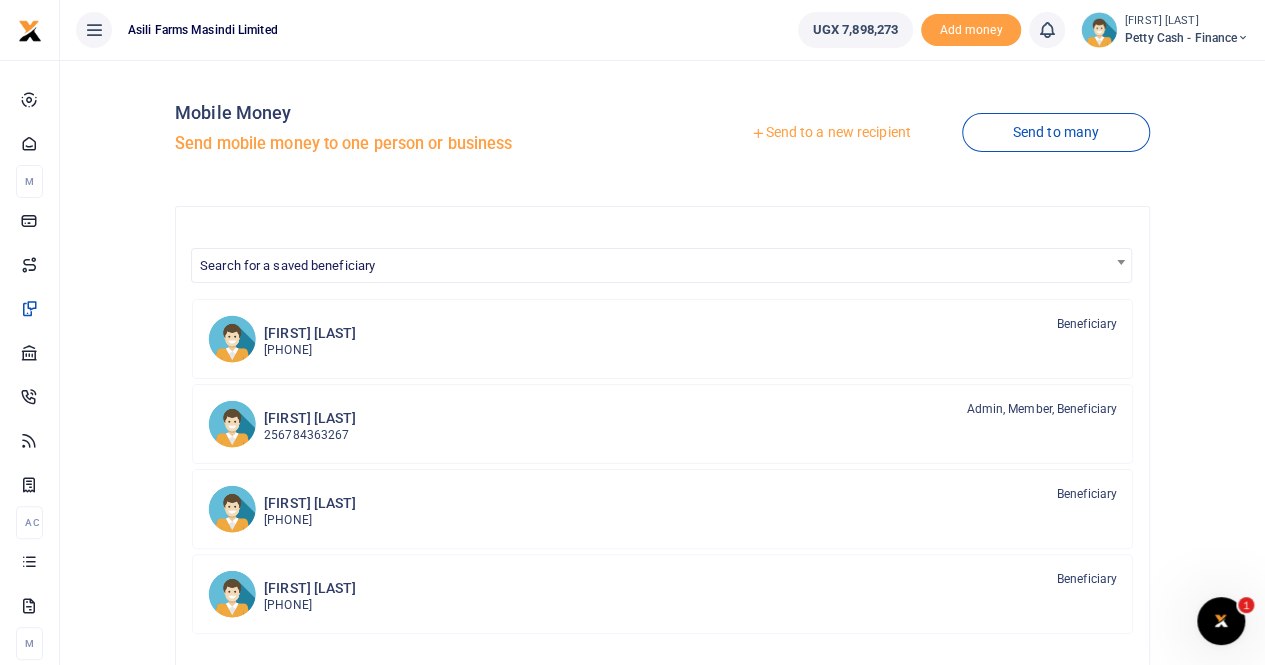 click on "Send to a new recipient" at bounding box center (830, 133) 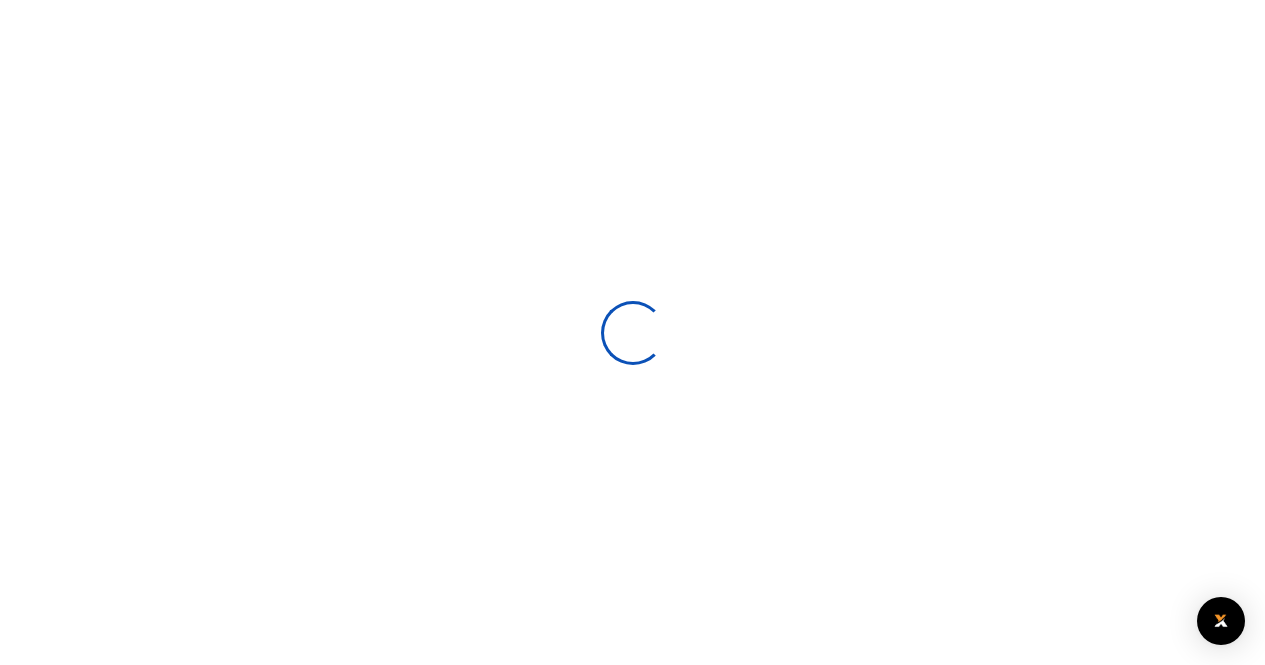 select 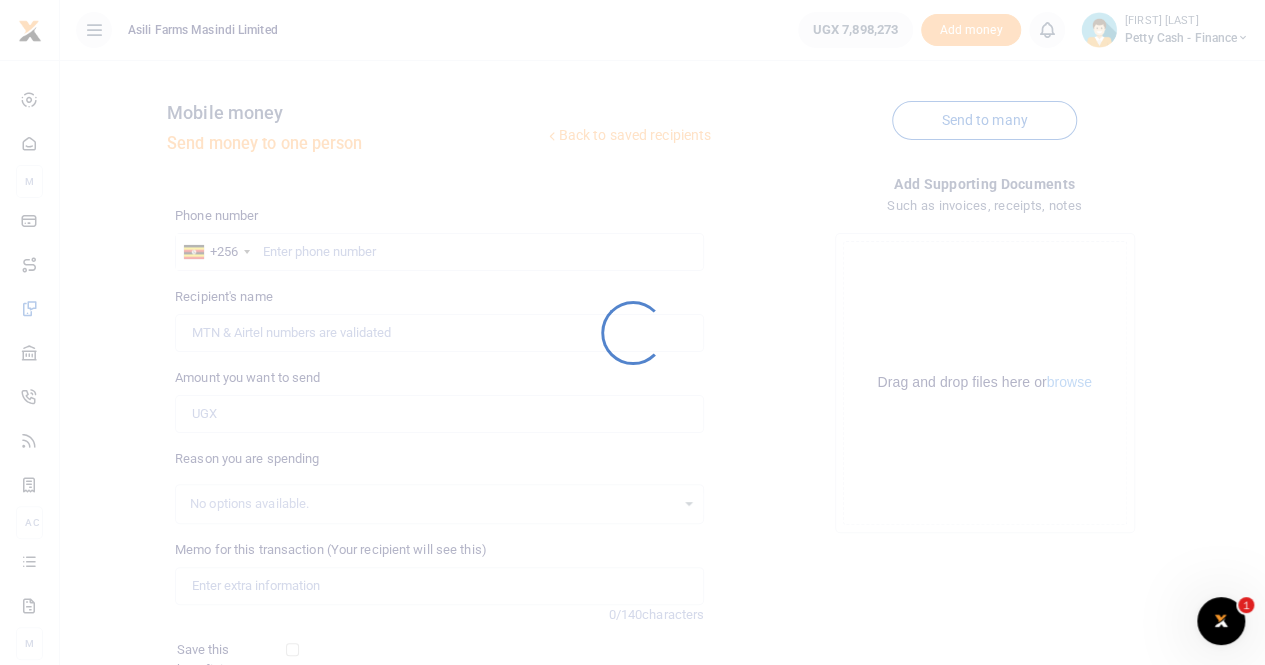 scroll, scrollTop: 0, scrollLeft: 0, axis: both 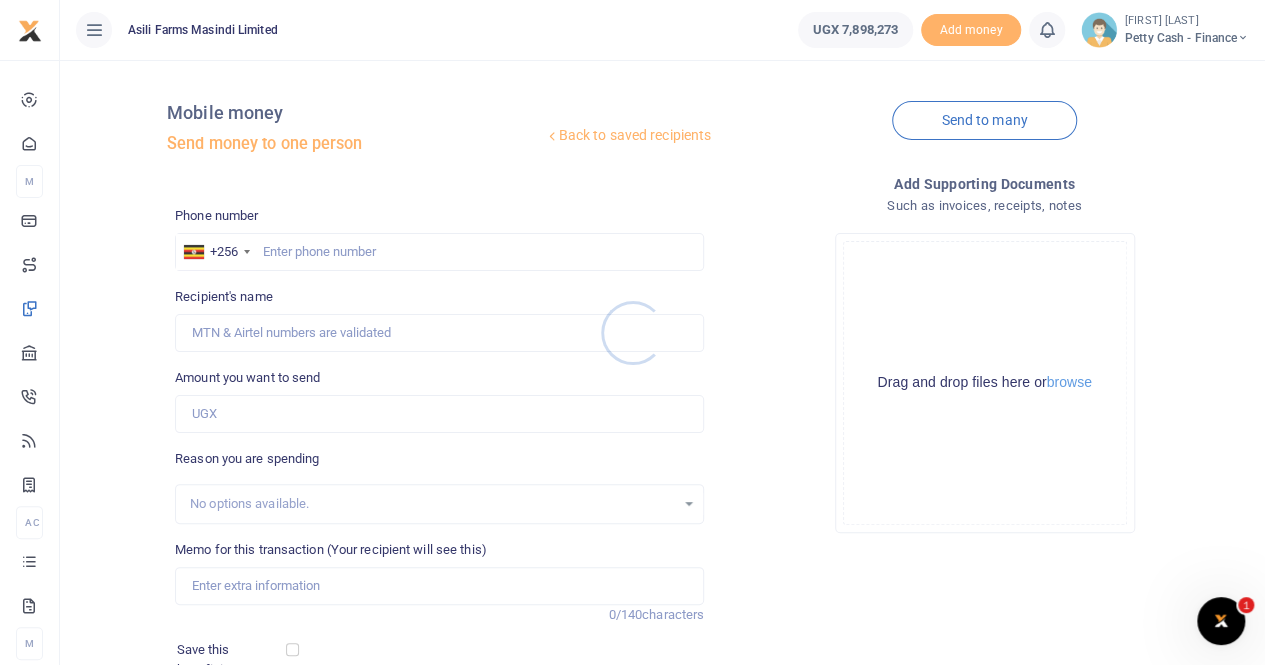 click at bounding box center [632, 332] 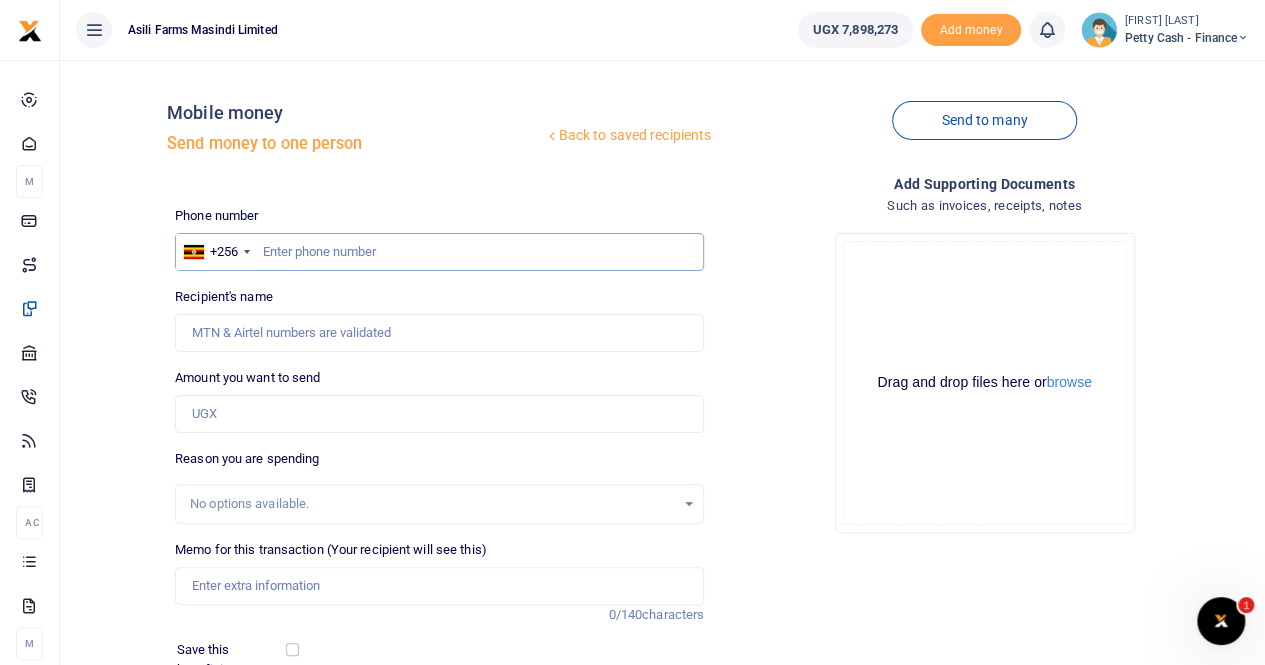 click at bounding box center (439, 252) 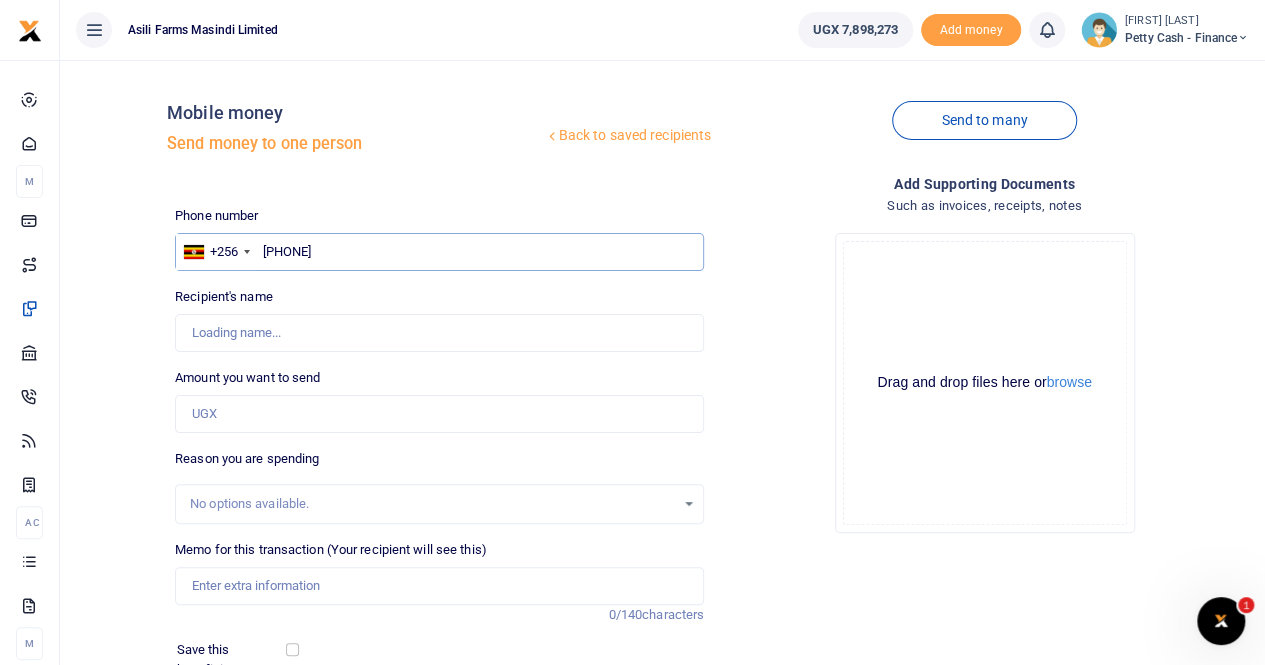 type on "[PHONE]" 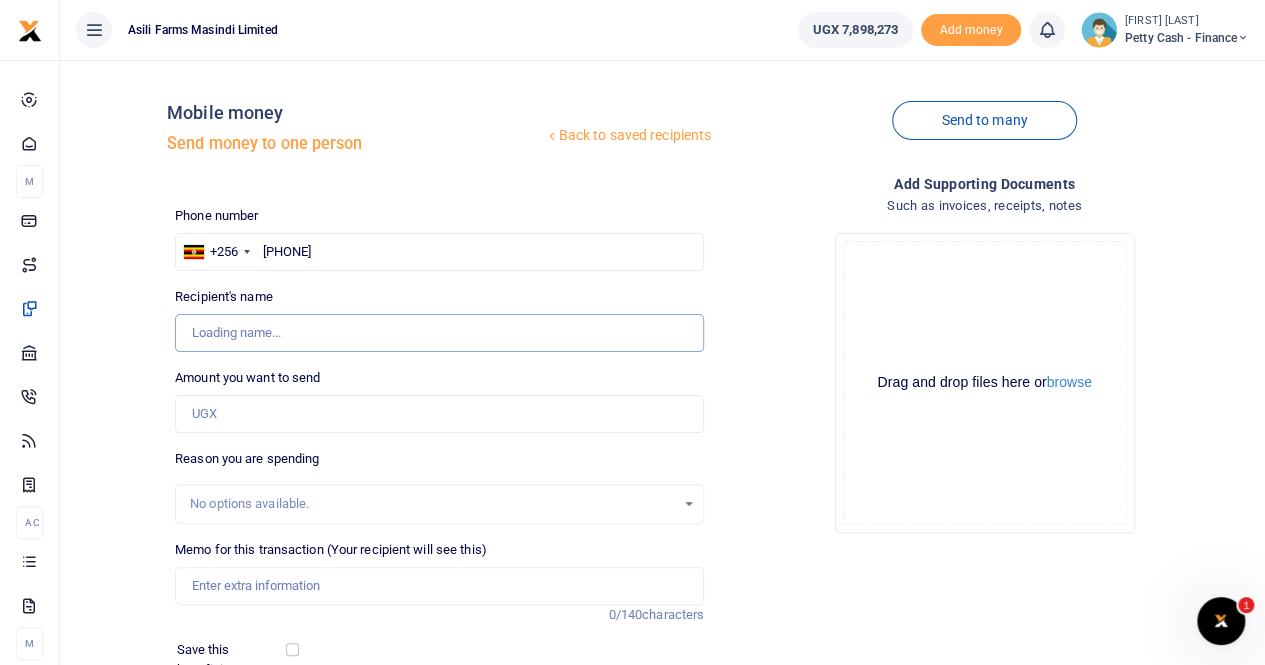click on "Recipient's name" at bounding box center [439, 333] 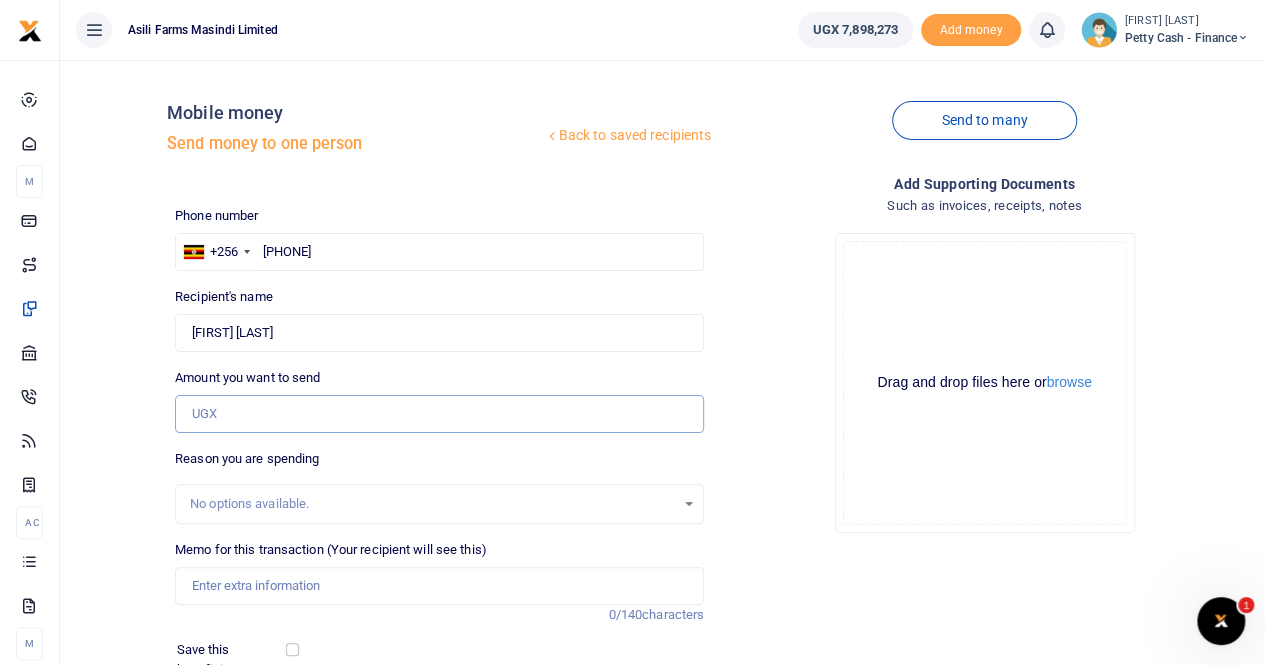 click on "Amount you want to send" at bounding box center [439, 414] 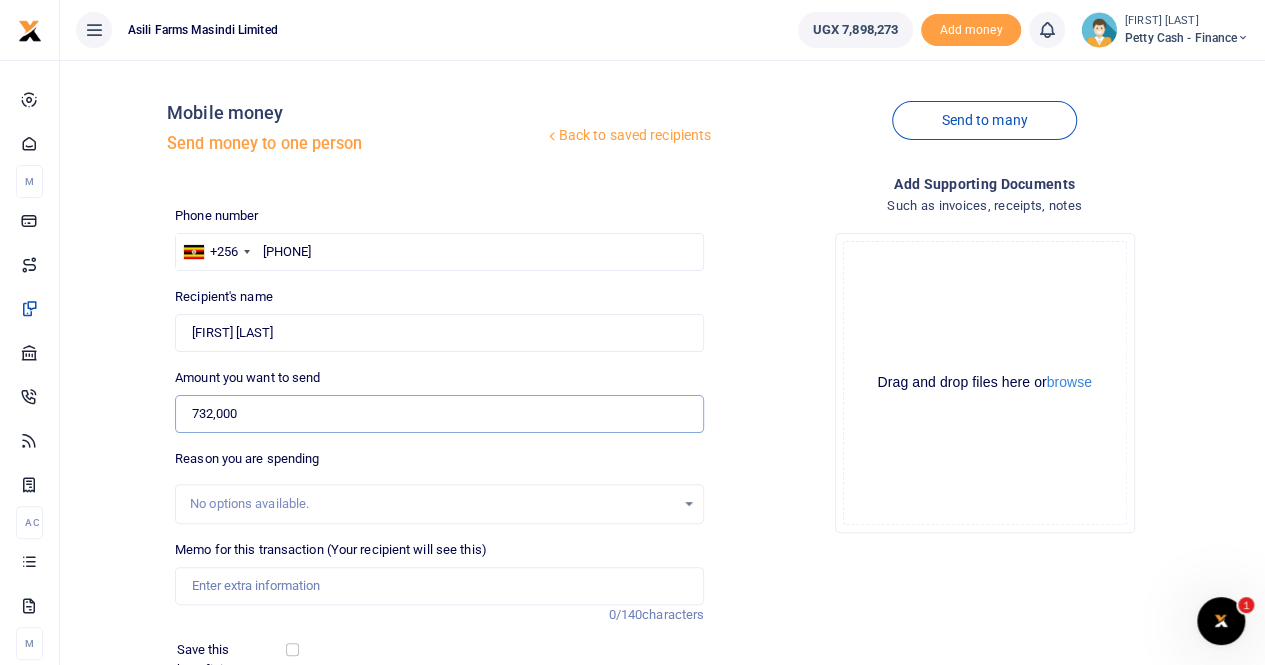 type on "732,000" 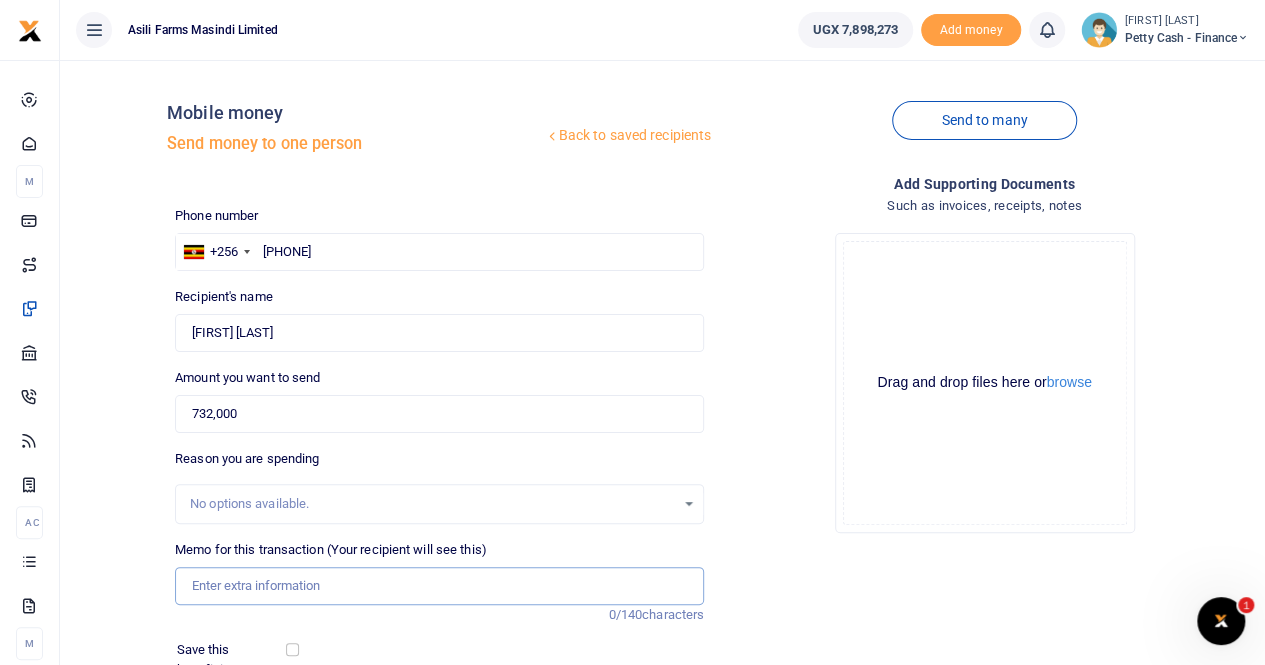 click on "Memo for this transaction (Your recipient will see this)" at bounding box center (439, 586) 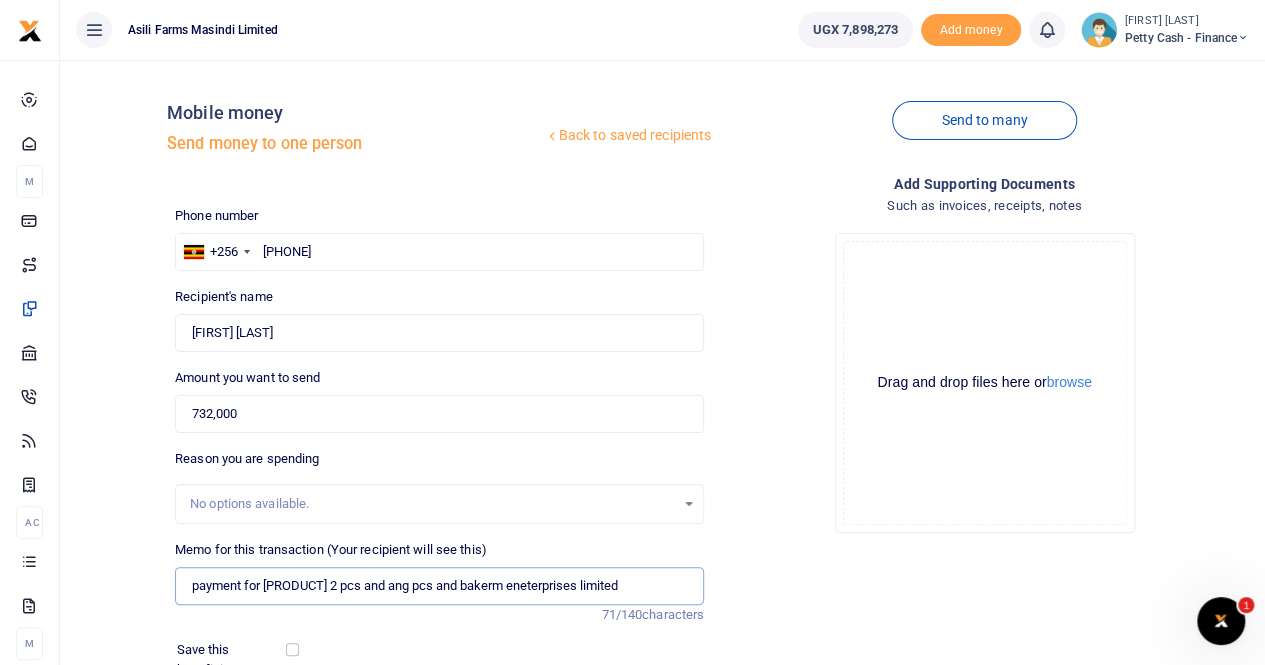 click on "payment for [PRODUCT] 2 pcs and ang pcs and bakerm eneterprises limited" at bounding box center (439, 586) 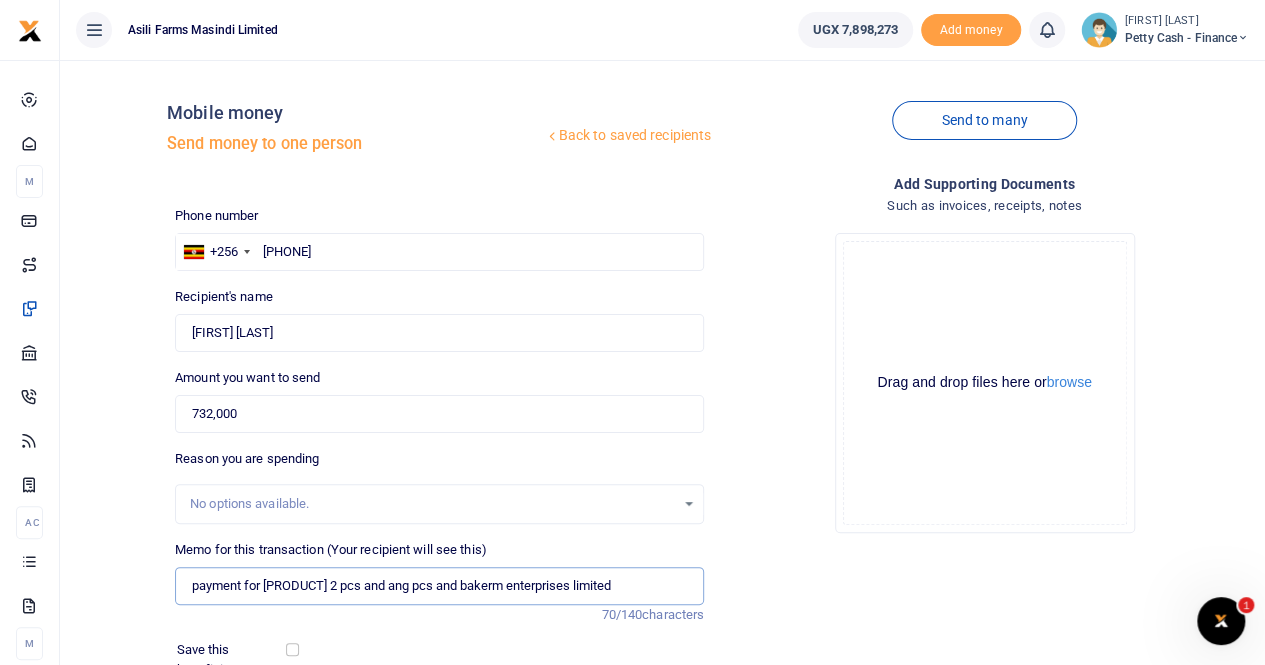 click on "payment for [PRODUCT] 2 pcs and ang pcs and bakerm enterprises limited" at bounding box center (439, 586) 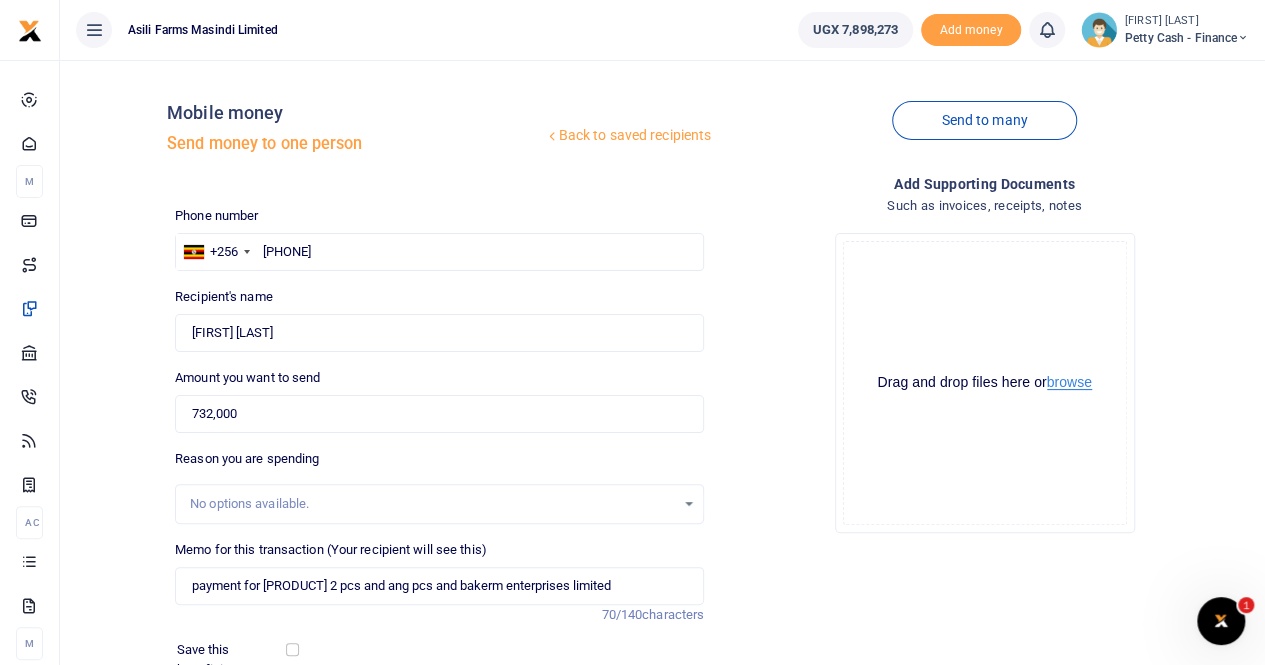 click on "browse" at bounding box center [1069, 382] 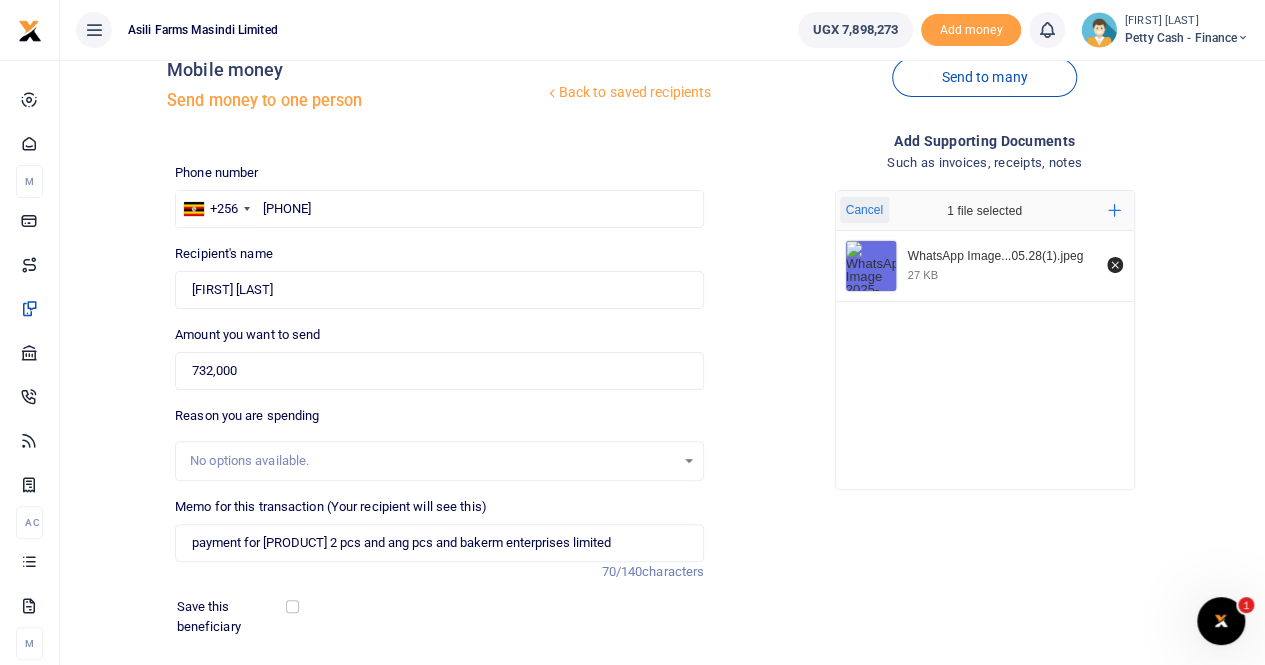 scroll, scrollTop: 100, scrollLeft: 0, axis: vertical 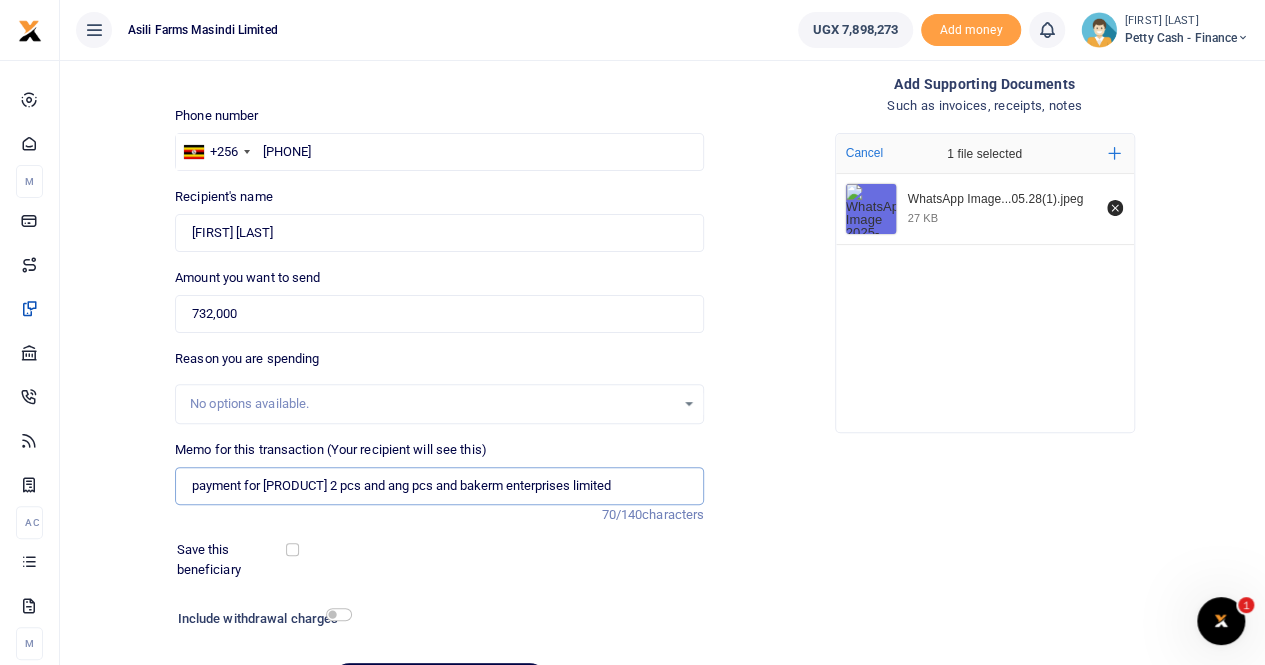 click on "payment for [PRODUCT] 2 pcs and ang pcs and bakerm enterprises limited" at bounding box center [439, 486] 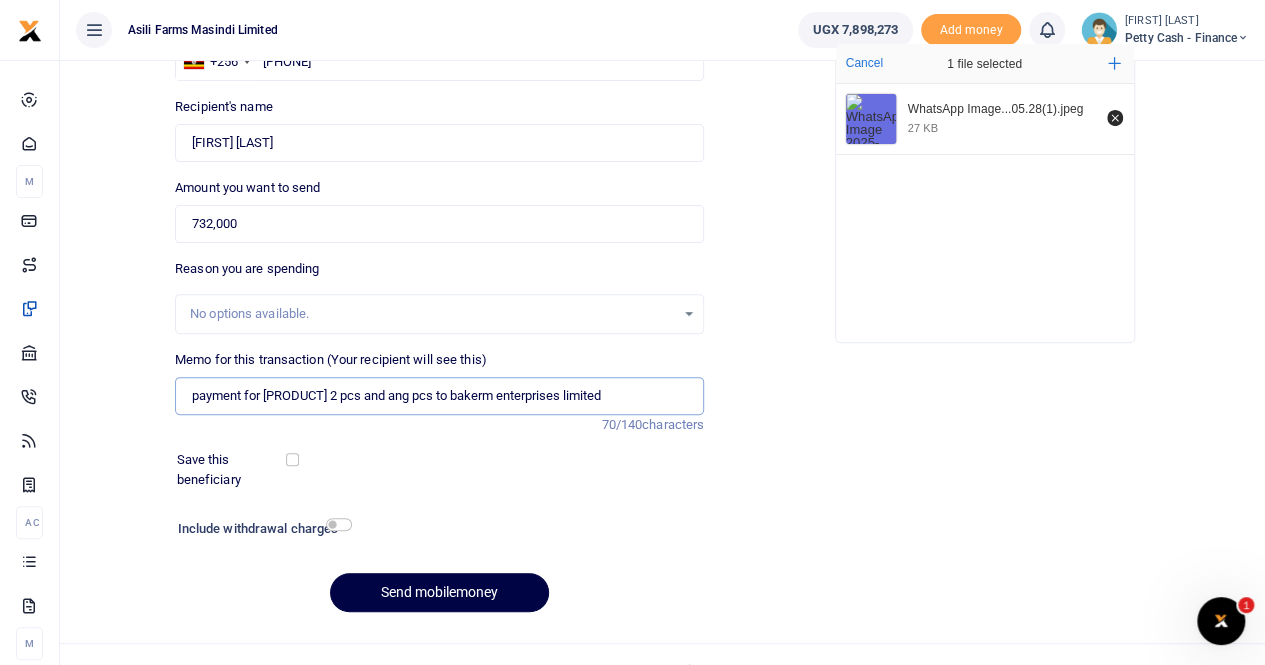 scroll, scrollTop: 218, scrollLeft: 0, axis: vertical 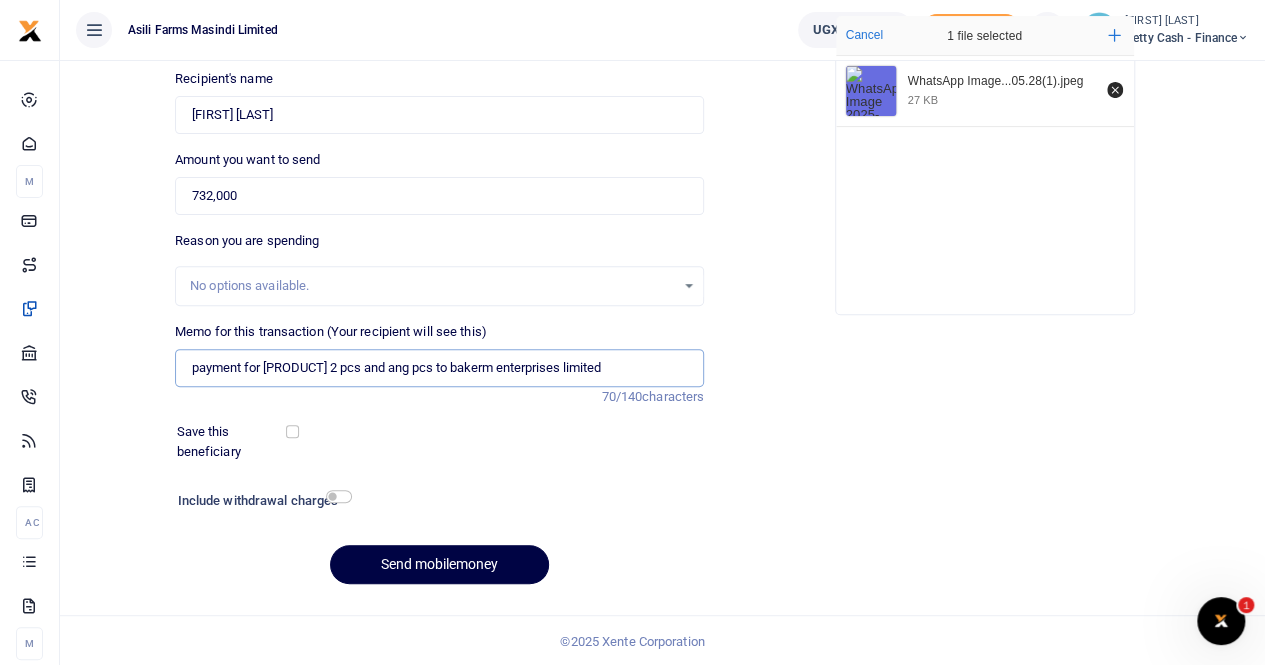 click on "payment for [PRODUCT] 2 pcs and ang pcs to bakerm enterprises limited" at bounding box center (439, 368) 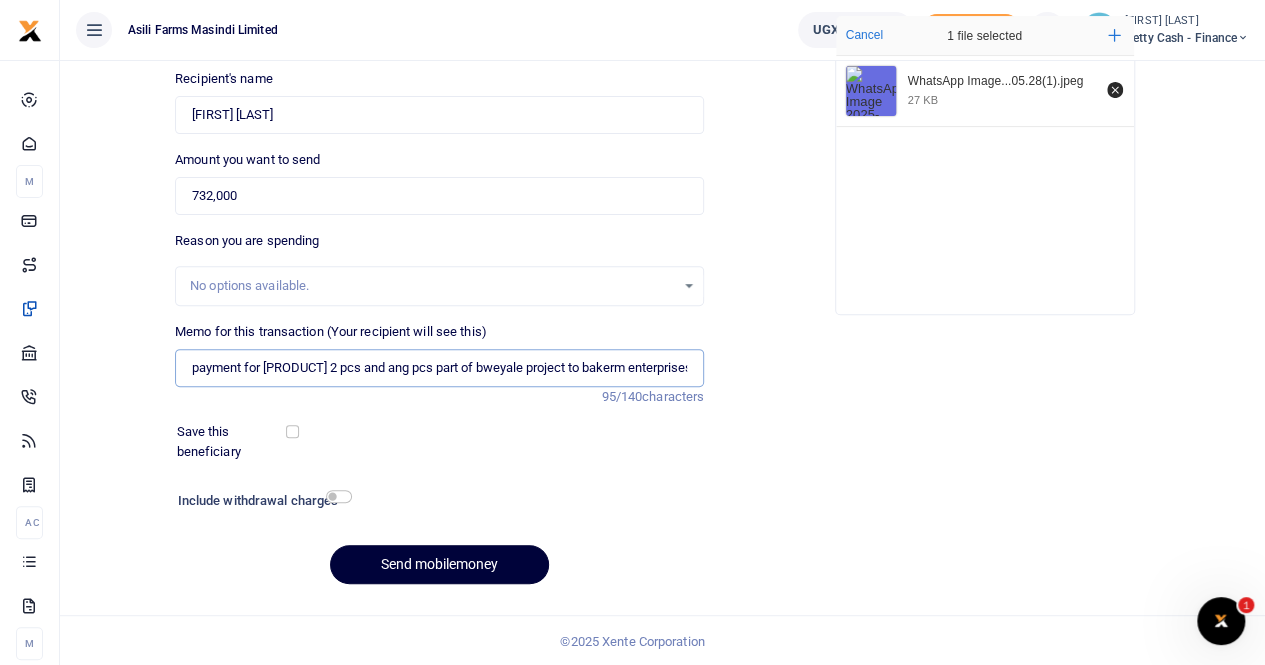 type on "payment for [PRODUCT] 2 pcs and ang pcs part of bweyale project to bakerm enterprises limited" 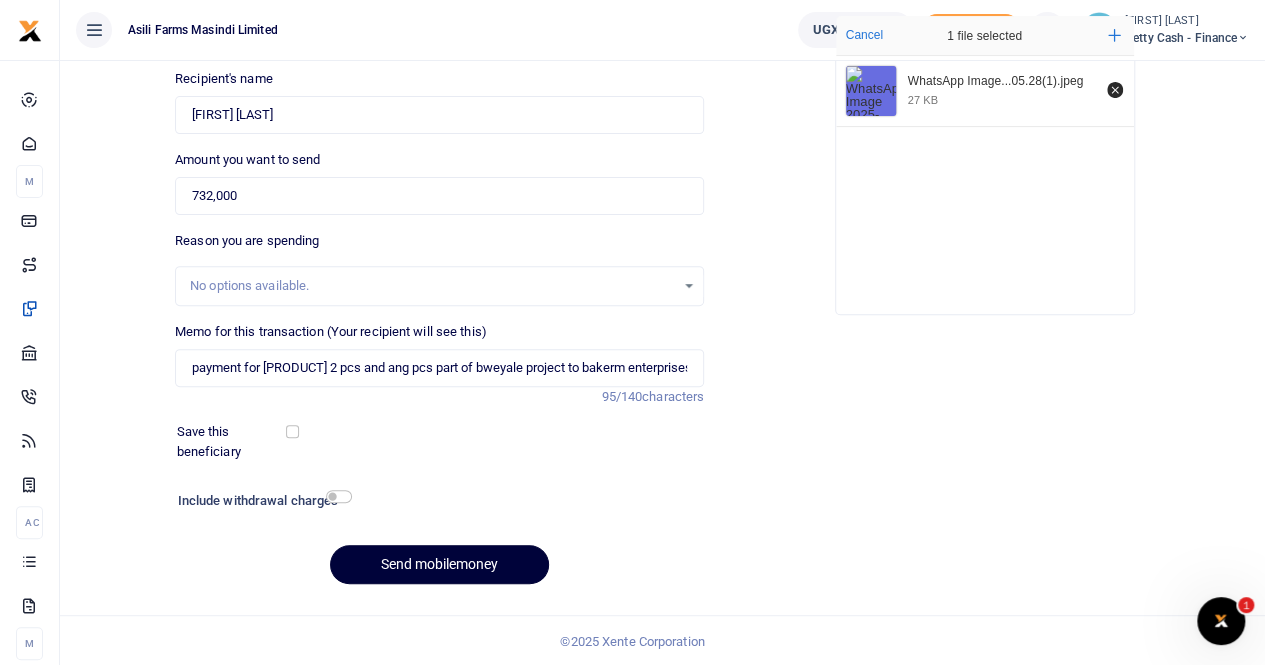 click on "Send mobilemoney" at bounding box center (439, 564) 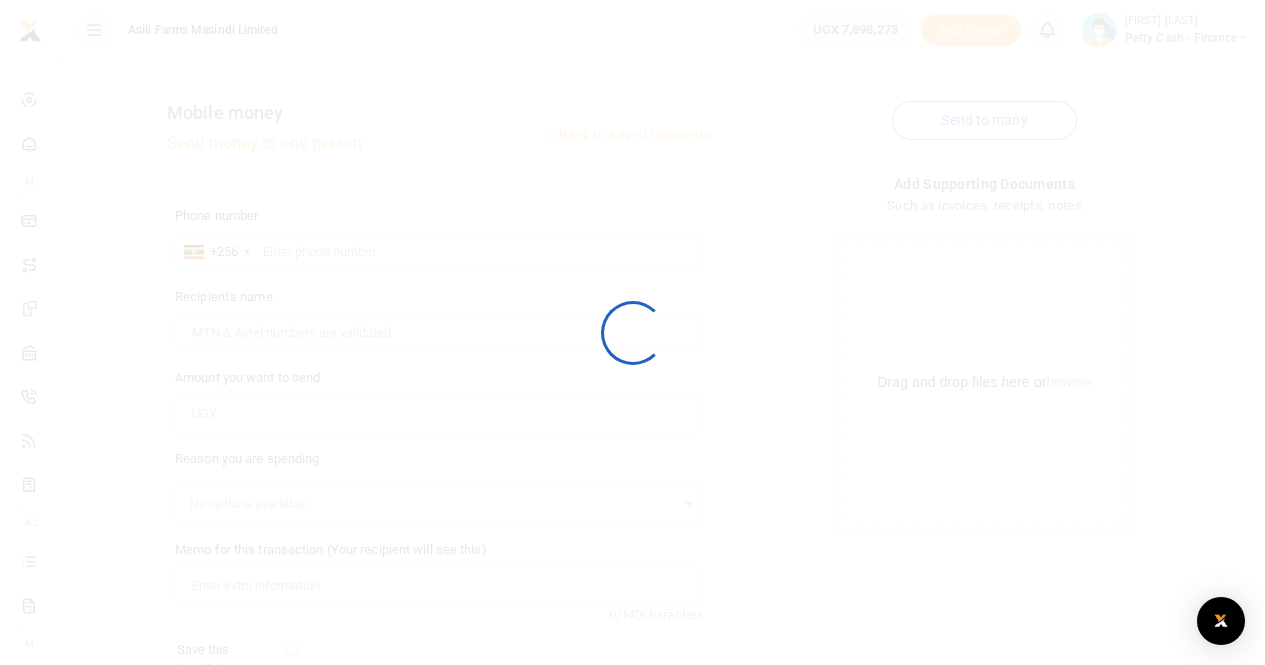 scroll, scrollTop: 217, scrollLeft: 0, axis: vertical 